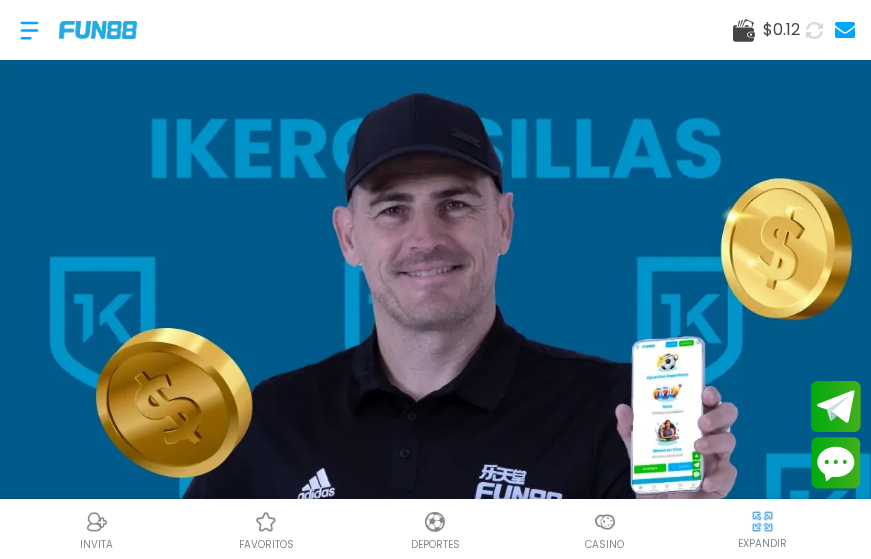 scroll, scrollTop: 0, scrollLeft: 0, axis: both 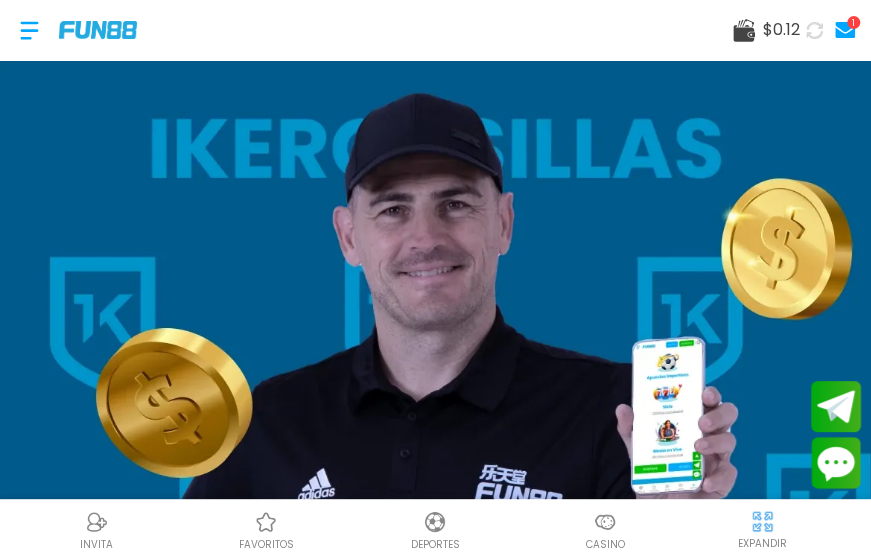 click at bounding box center [29, 30] 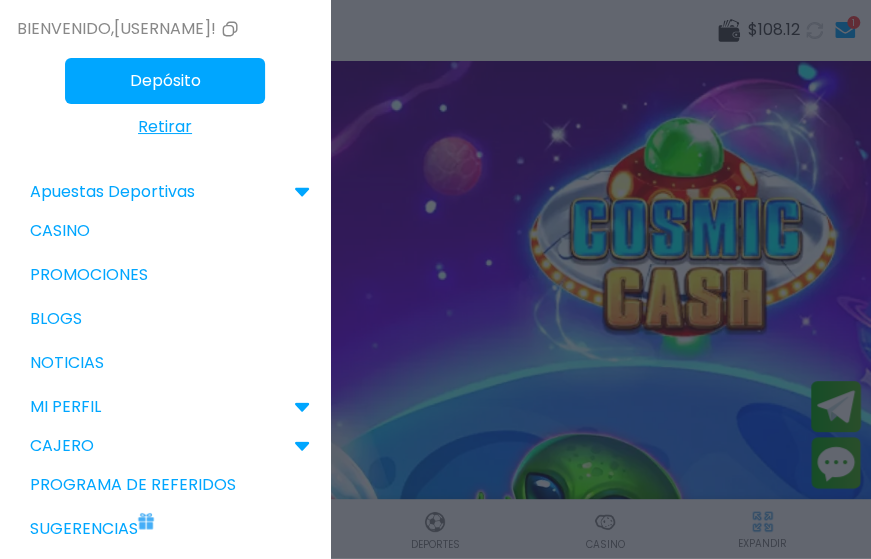 click at bounding box center [435, 279] 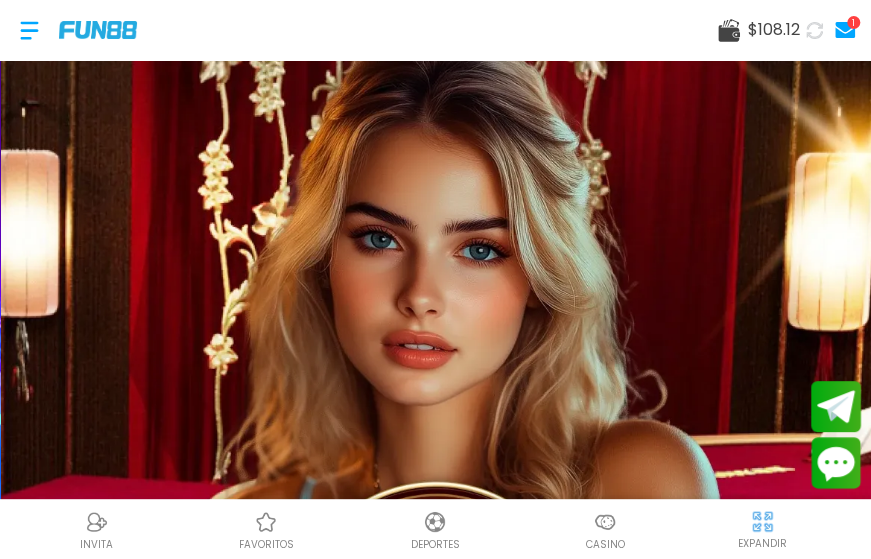 click 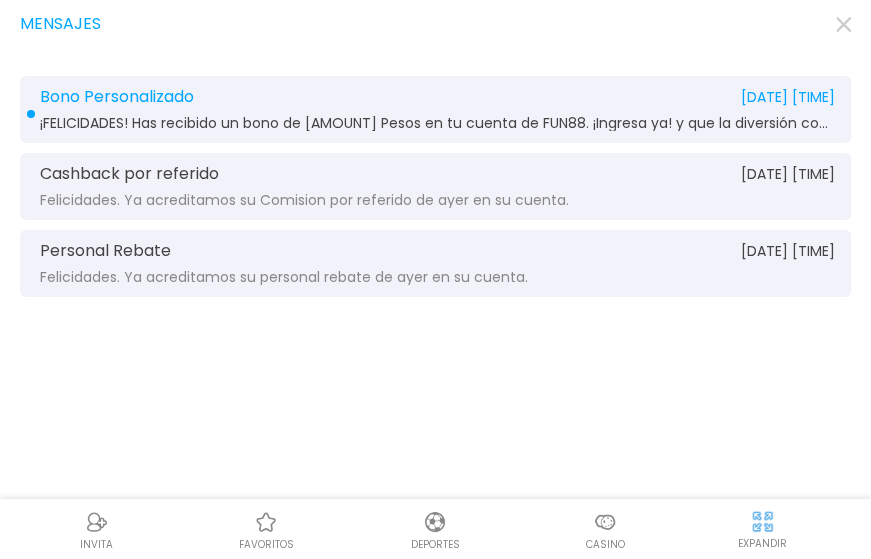 click 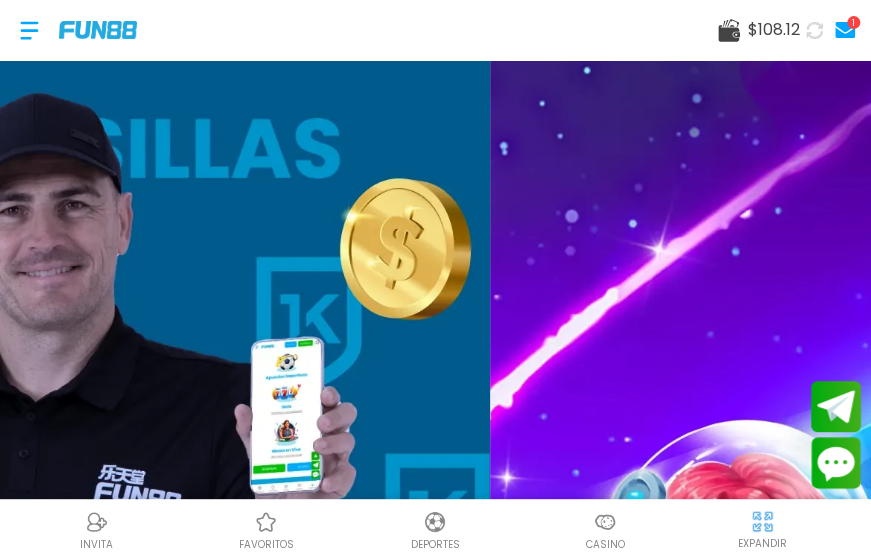 click on "$ [NUMBER]" at bounding box center [759, 30] 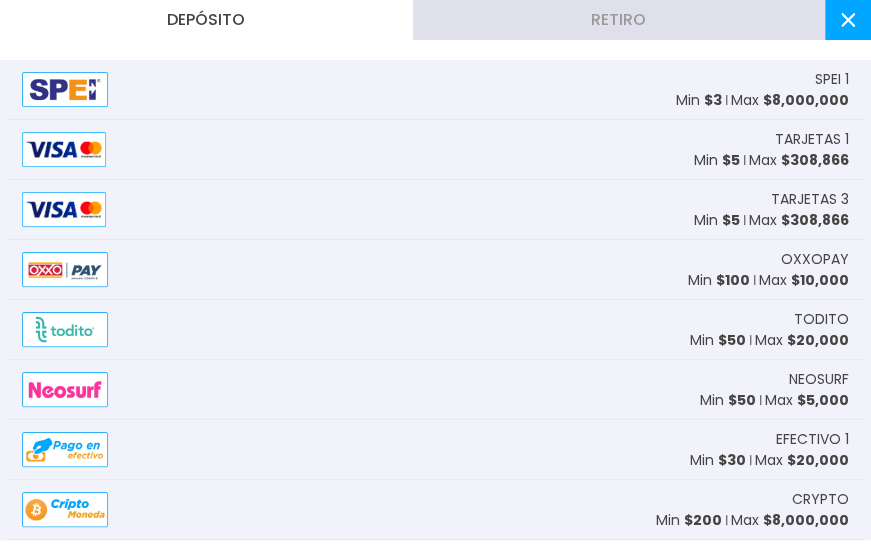 click on "Retiro" at bounding box center (619, 20) 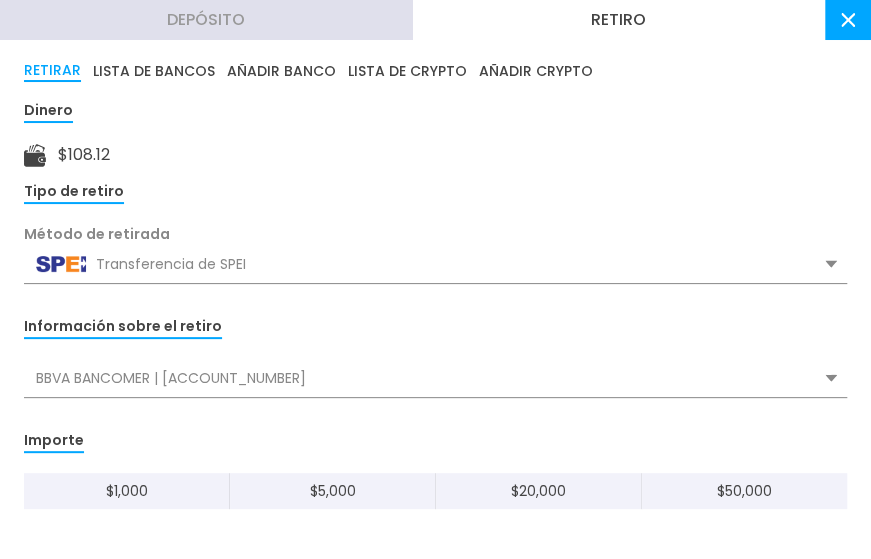 click on "Transferencia de SPEI" at bounding box center (435, 264) 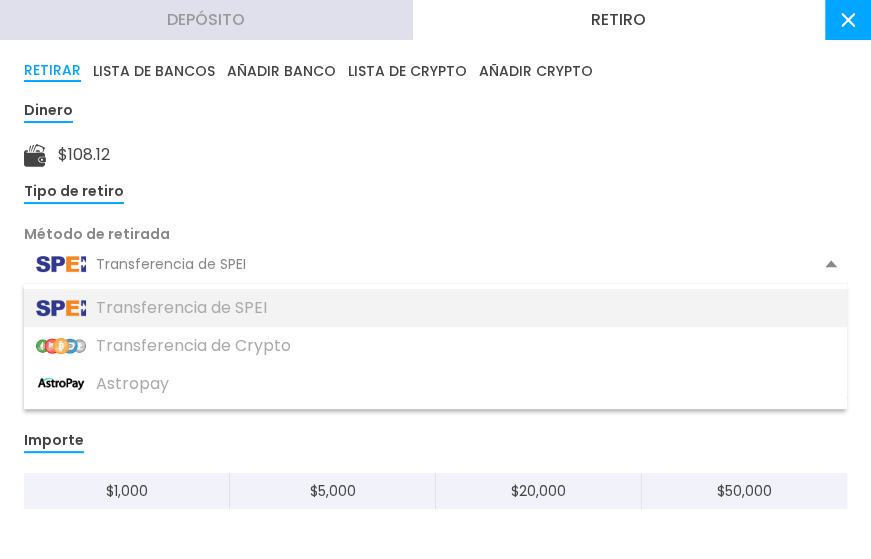click on "Transferencia de SPEI" at bounding box center (435, 308) 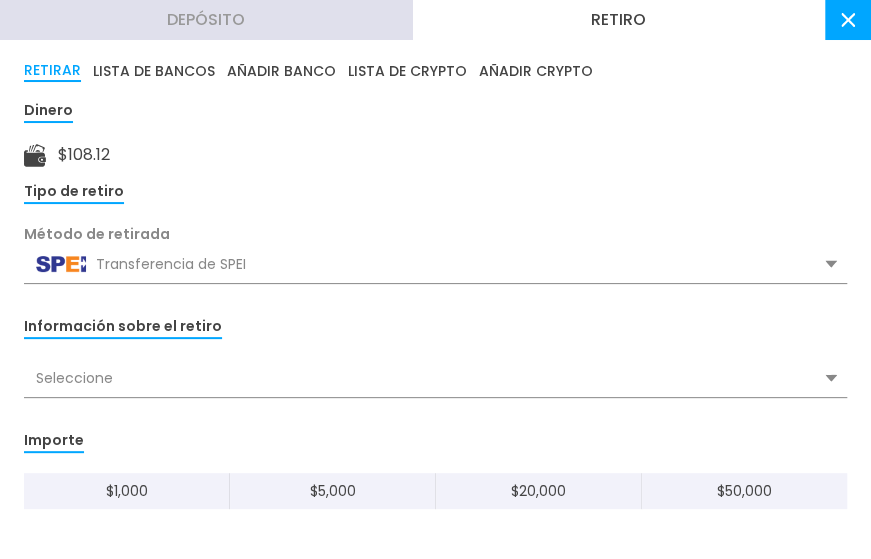 click on "Seleccione" at bounding box center [435, 378] 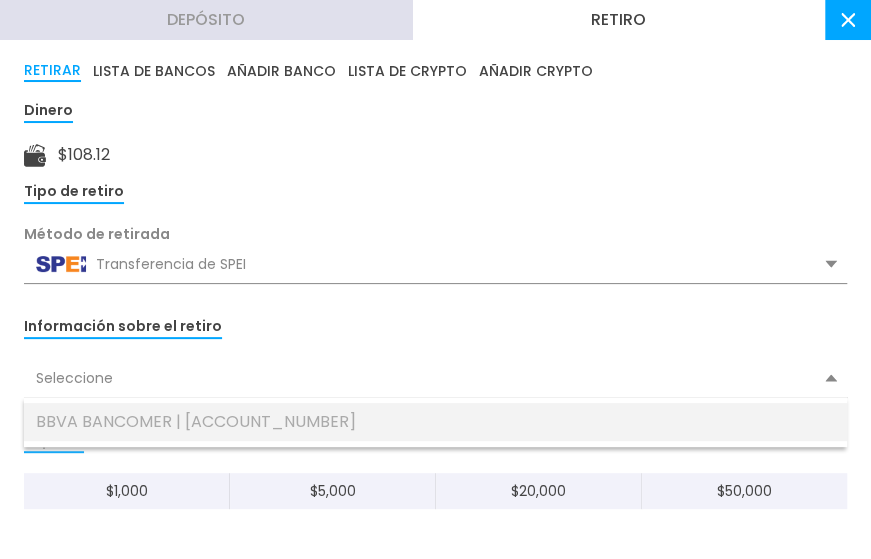 click on "BBVA BANCOMER | 3990" at bounding box center (435, 422) 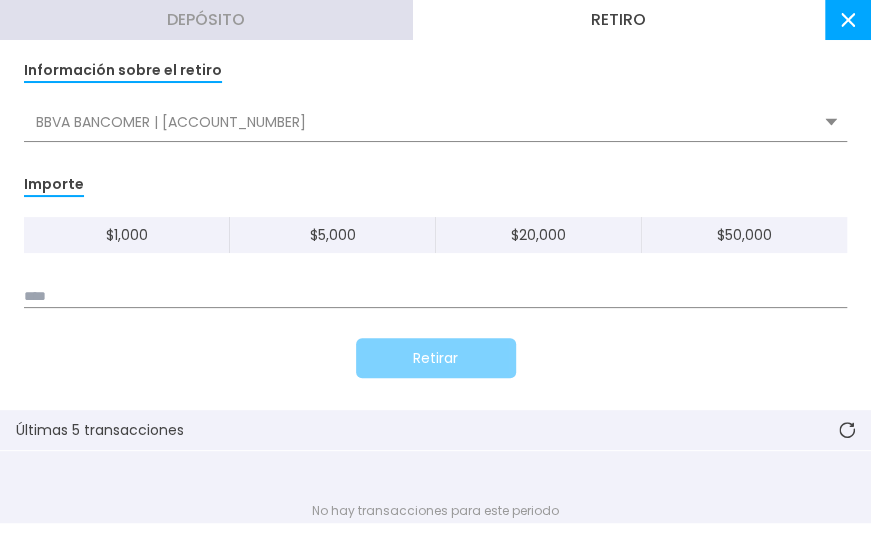 scroll, scrollTop: 256, scrollLeft: 0, axis: vertical 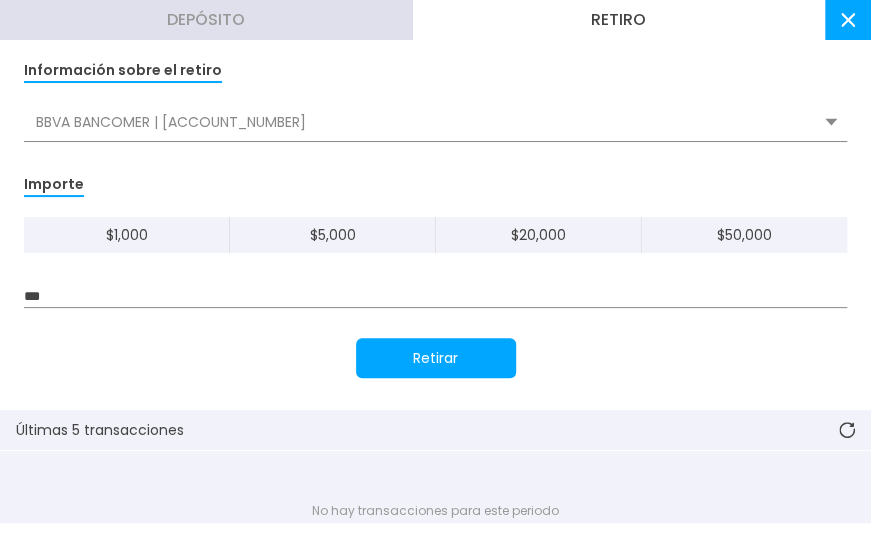 type on "***" 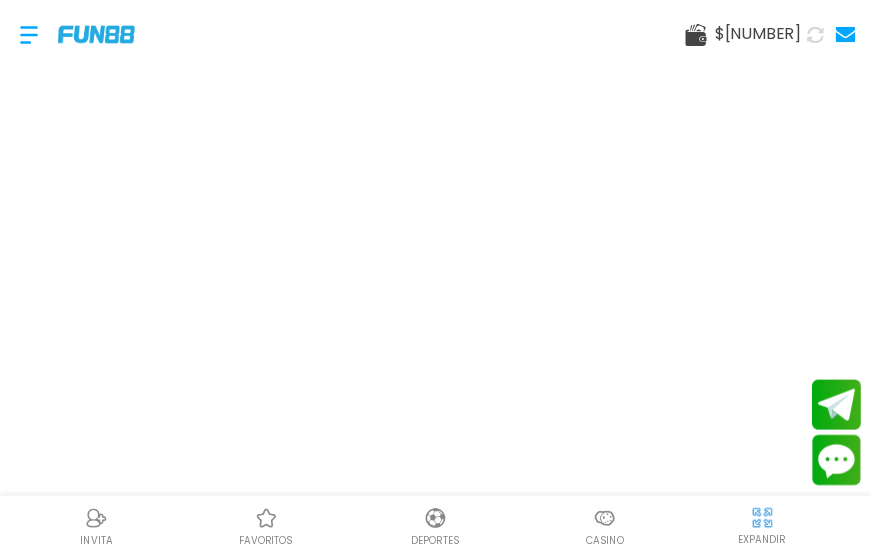 scroll, scrollTop: 0, scrollLeft: 0, axis: both 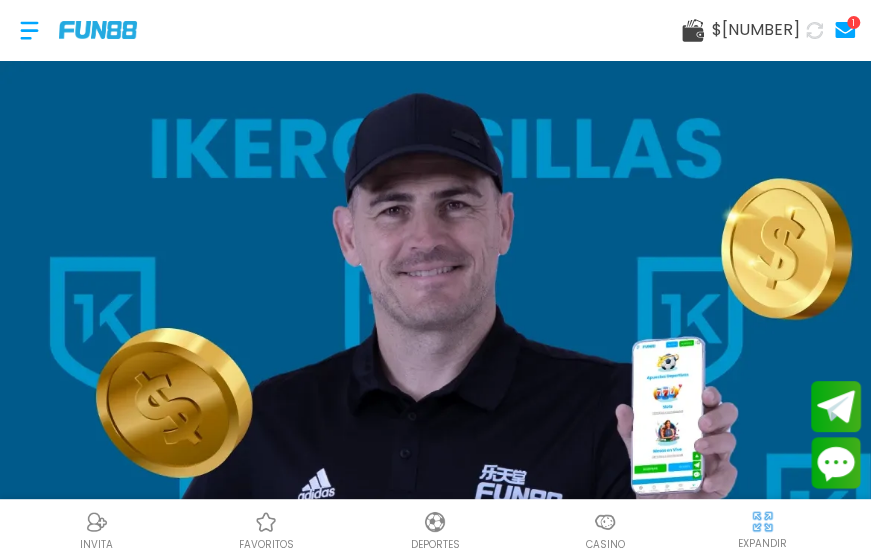 click on "$ [NUMBER]" at bounding box center (756, 30) 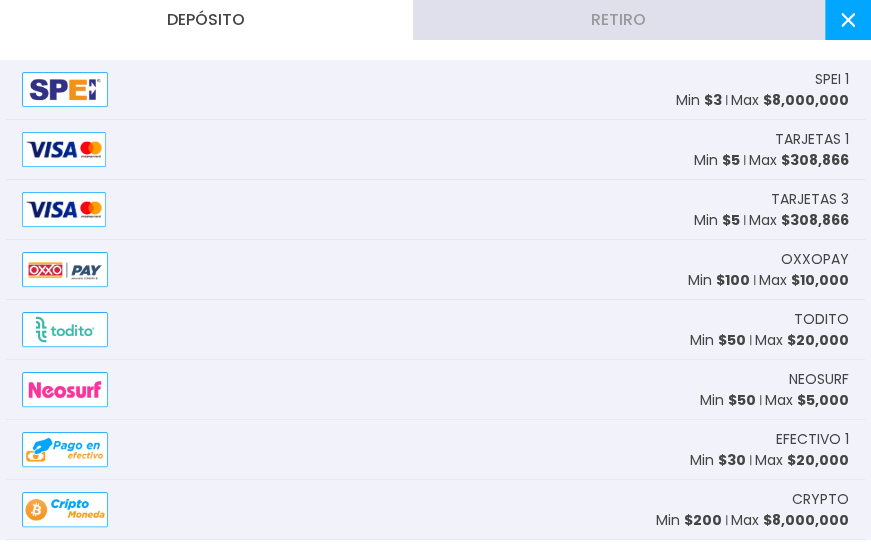 click at bounding box center [848, 20] 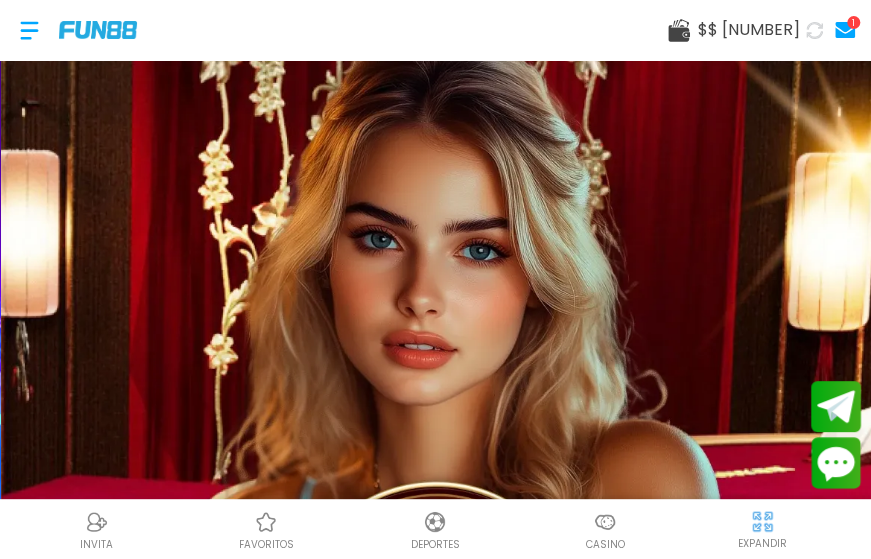click 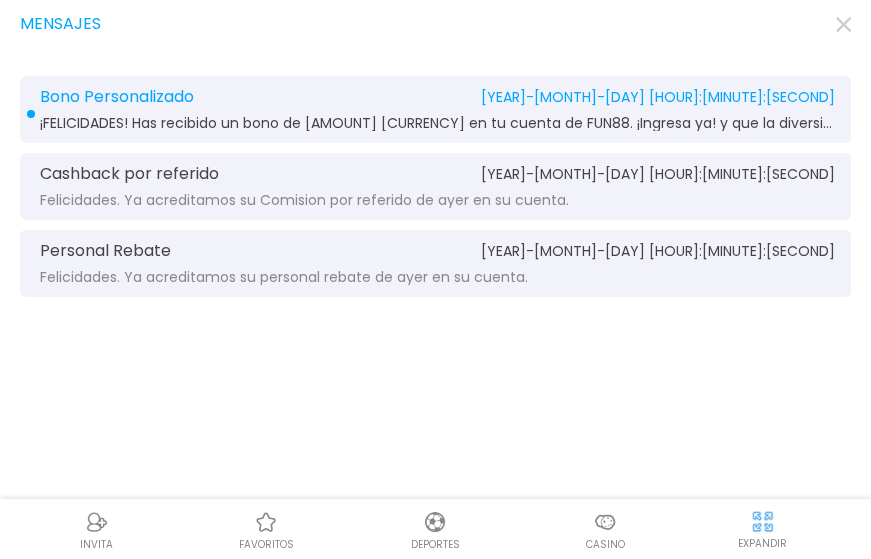click 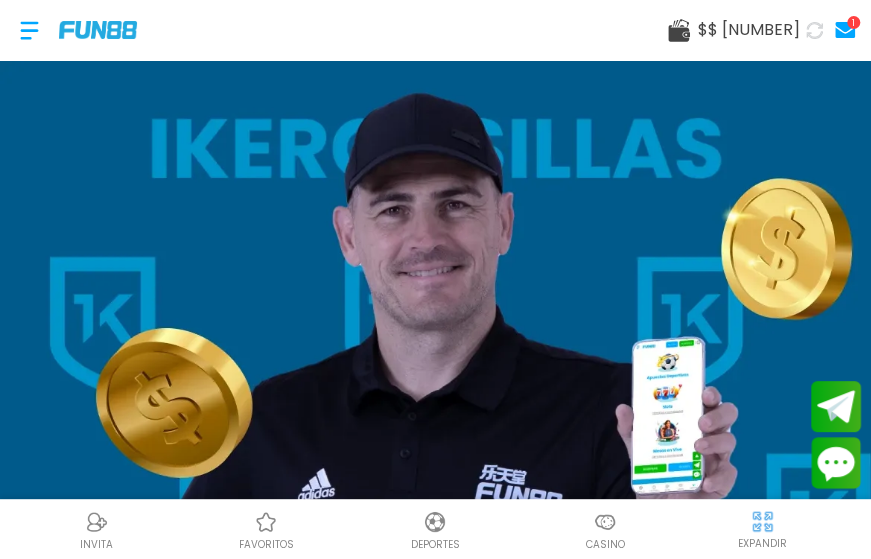 click at bounding box center [605, 522] 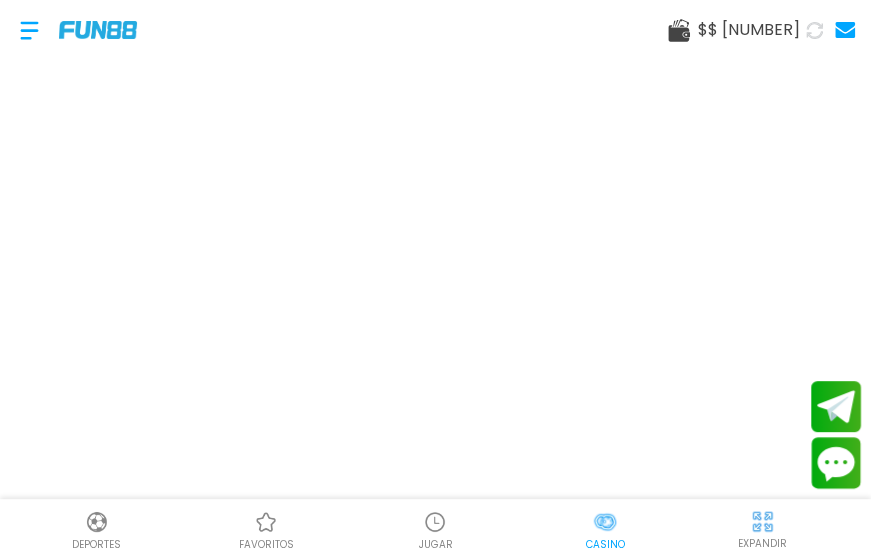 scroll, scrollTop: 0, scrollLeft: 50, axis: horizontal 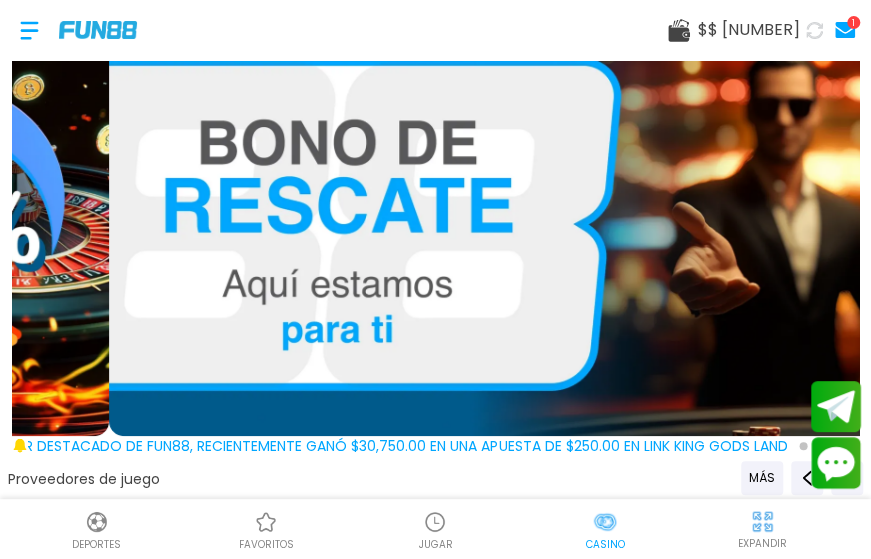 click at bounding box center [605, 522] 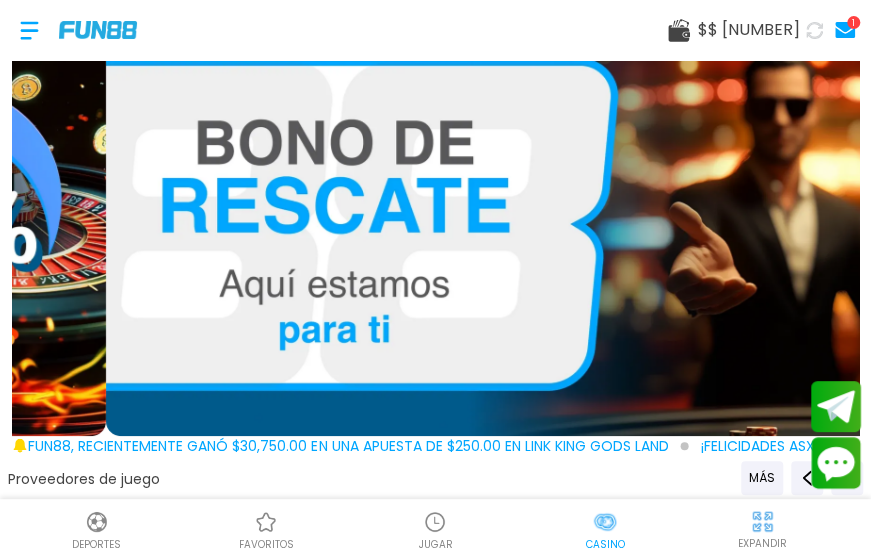 click at bounding box center (605, 522) 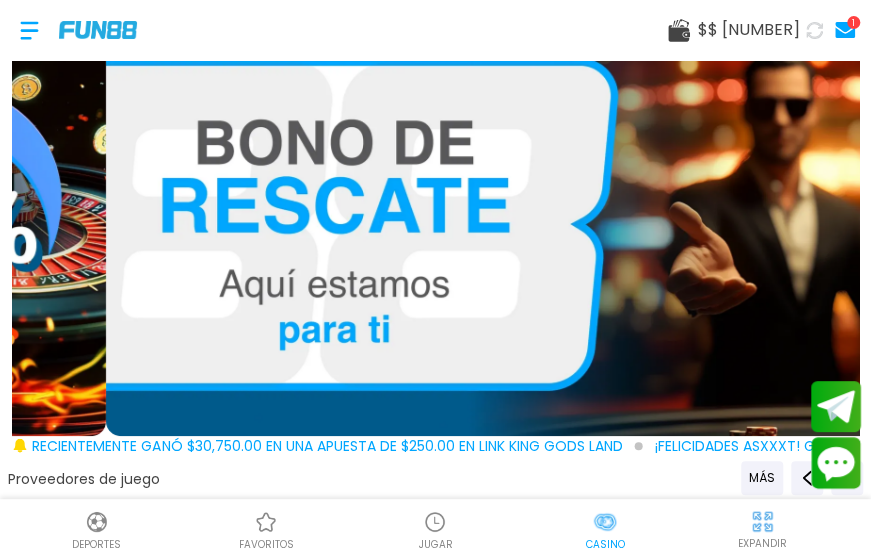 click at bounding box center (605, 522) 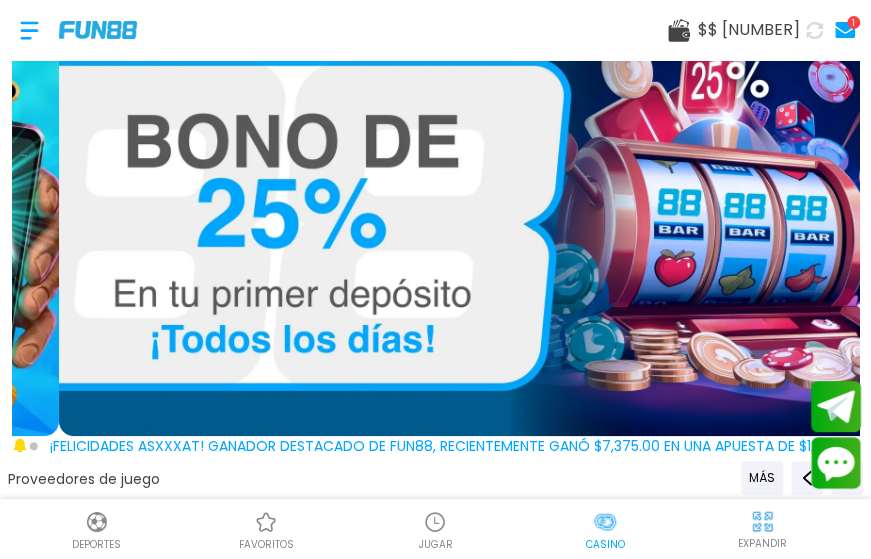 click on "Casino" at bounding box center [604, 544] 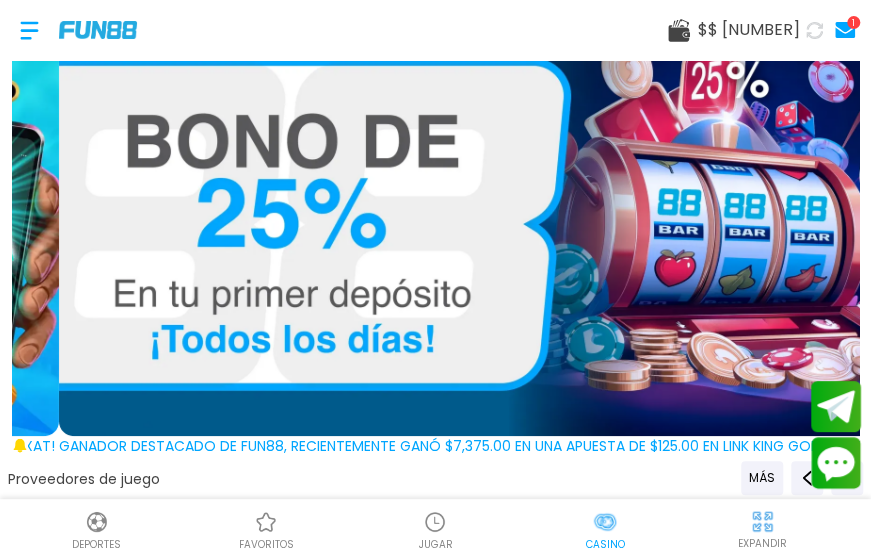scroll, scrollTop: 0, scrollLeft: 0, axis: both 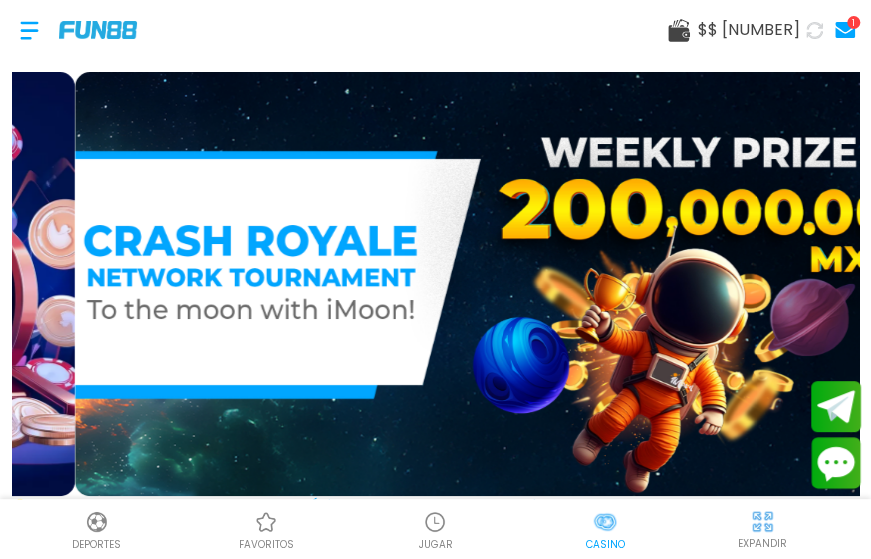 click at bounding box center [29, 30] 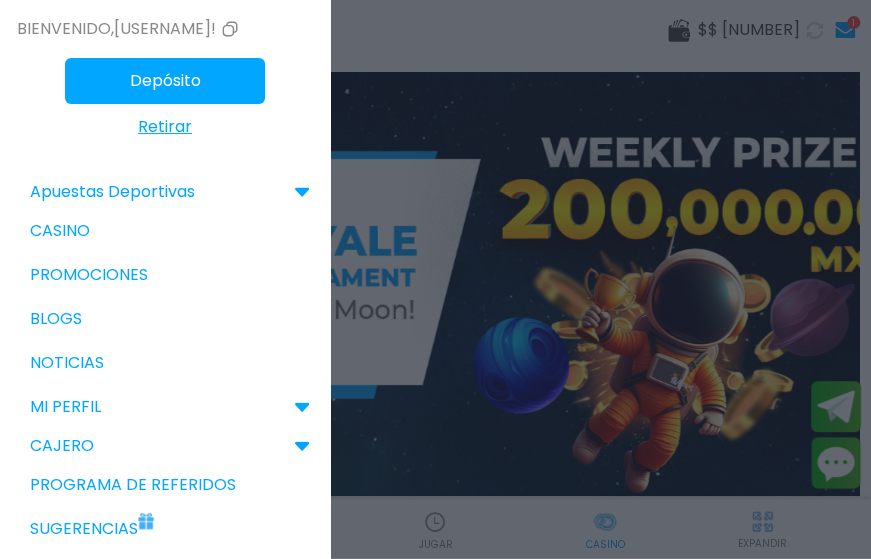 click on "Casino" at bounding box center [165, 231] 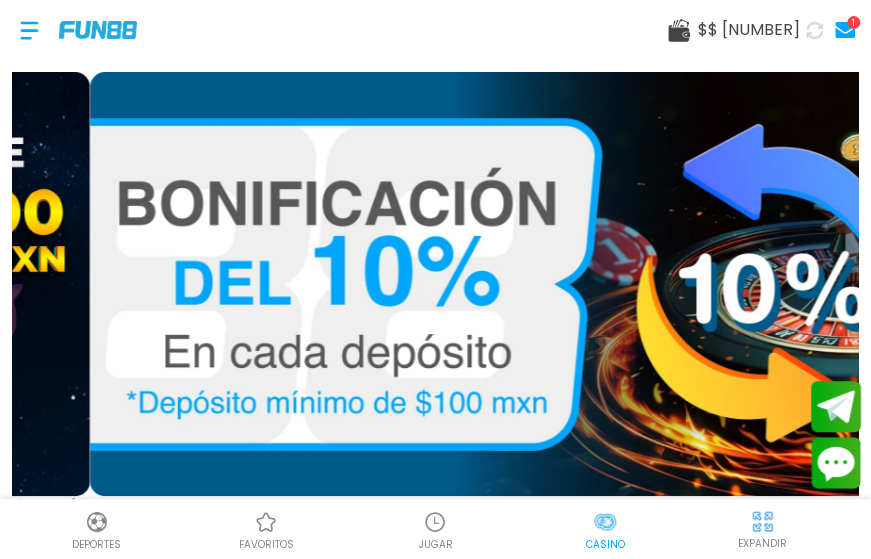 scroll, scrollTop: 60, scrollLeft: 0, axis: vertical 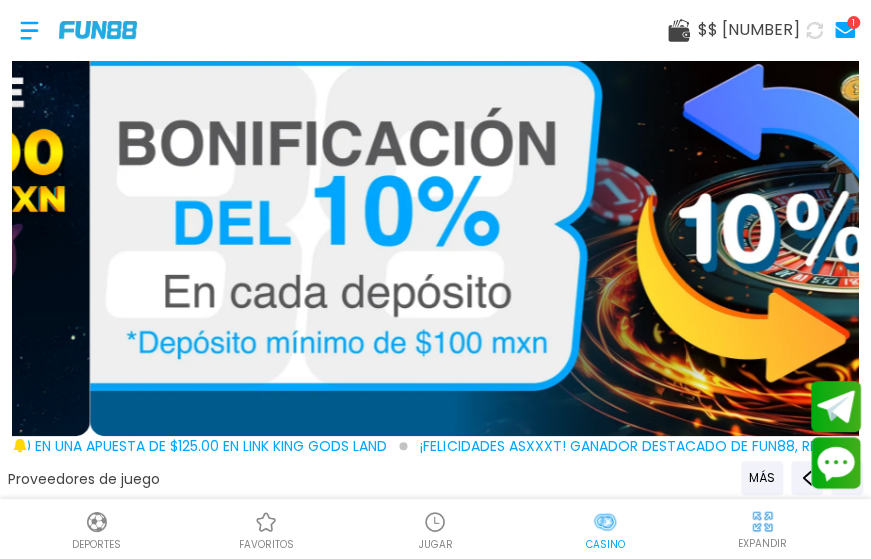 click at bounding box center (605, 522) 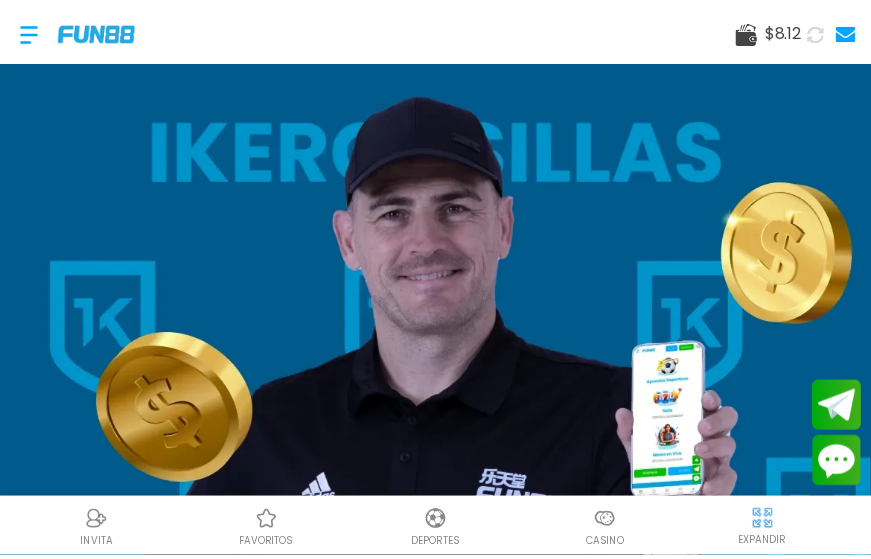 scroll, scrollTop: 0, scrollLeft: 0, axis: both 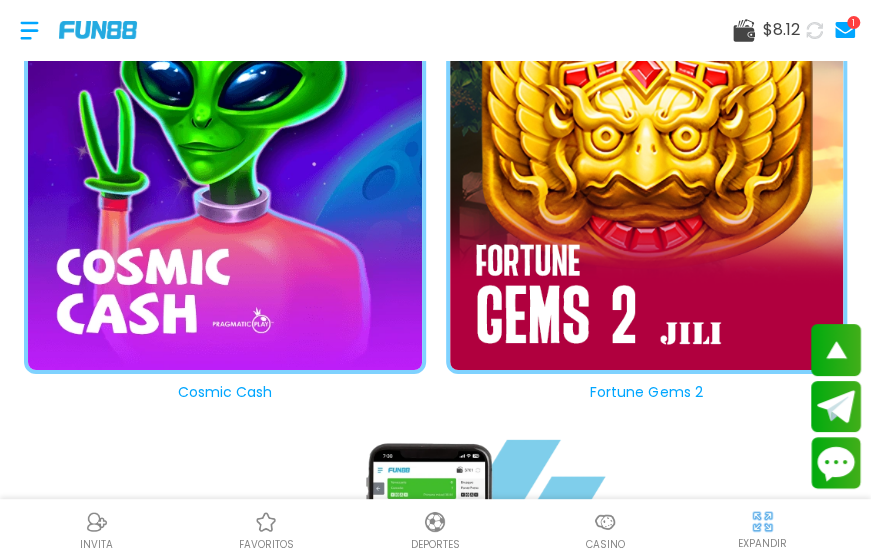 click on "Casino" at bounding box center [604, 544] 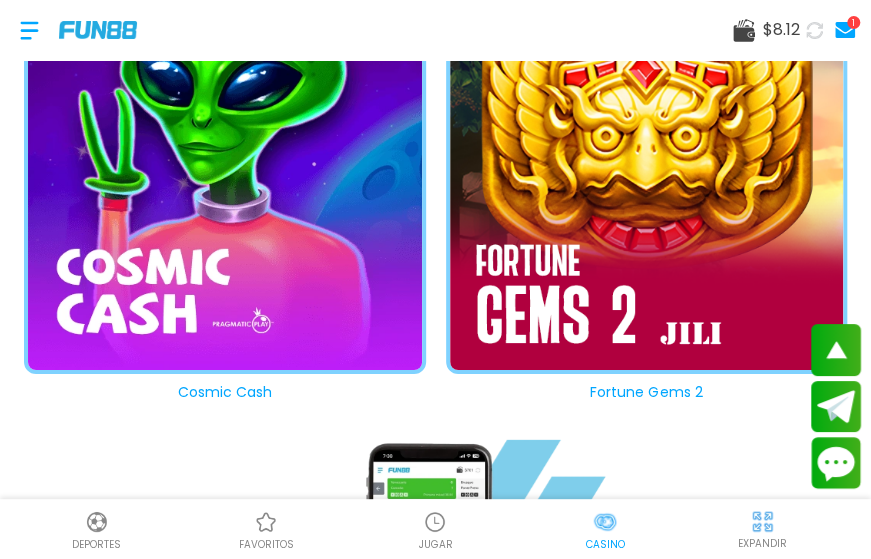 scroll, scrollTop: 0, scrollLeft: 0, axis: both 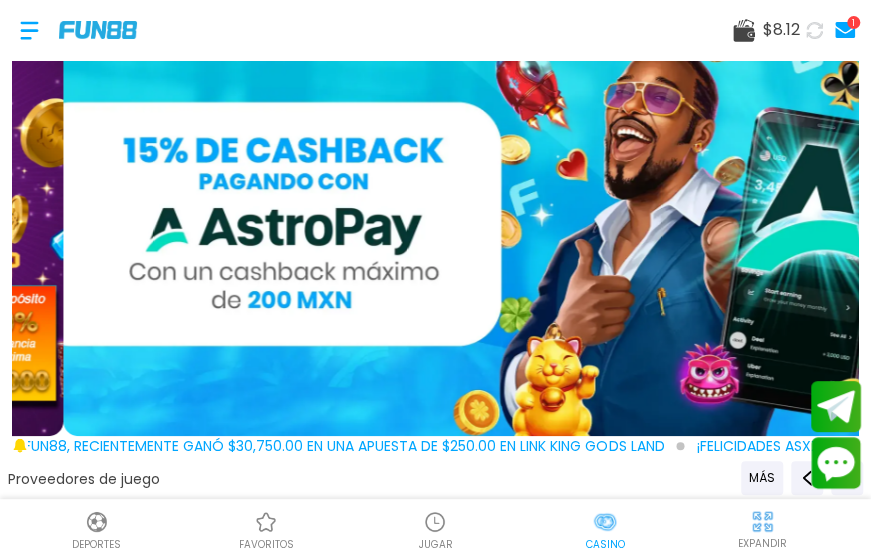 click on "Casino" at bounding box center (604, 544) 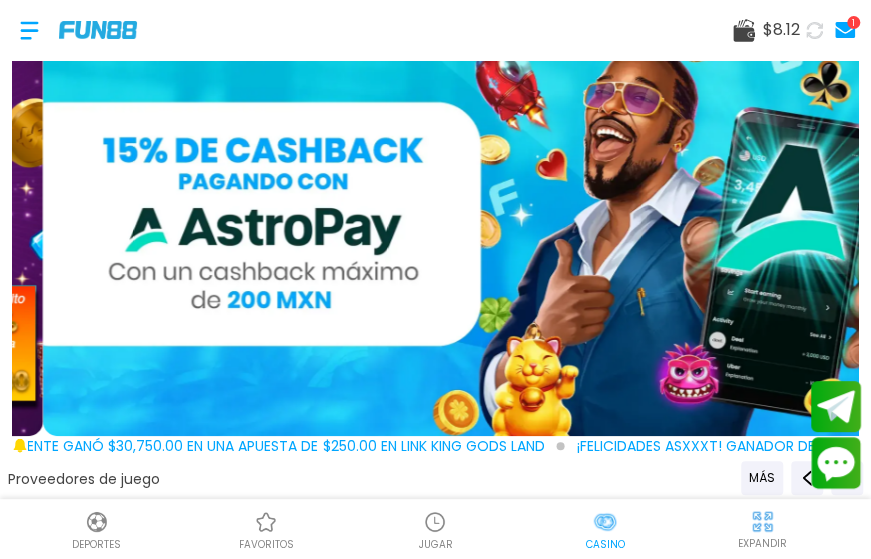 click at bounding box center (605, 522) 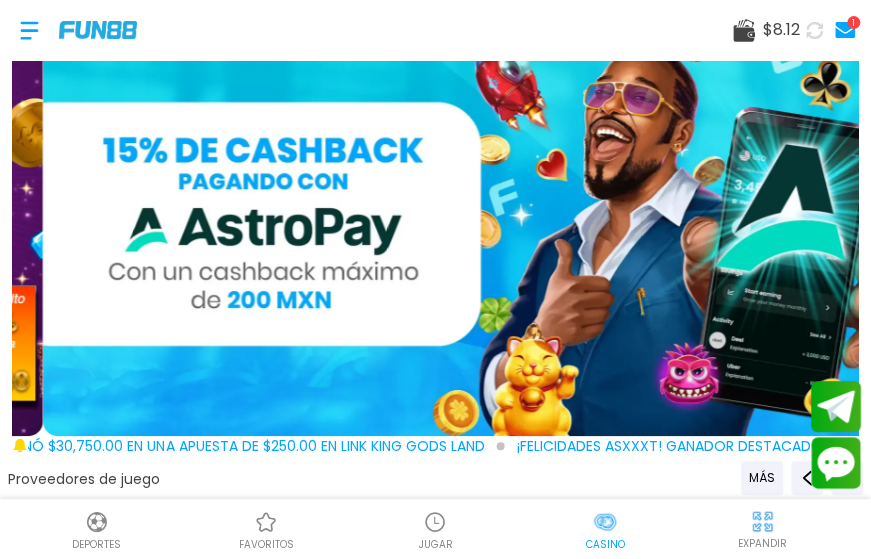 click at bounding box center (605, 522) 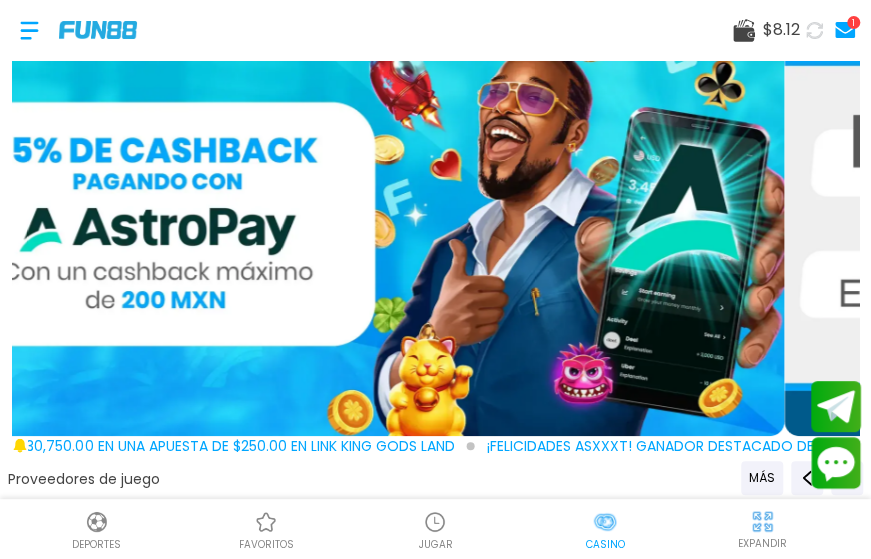 click at bounding box center (605, 522) 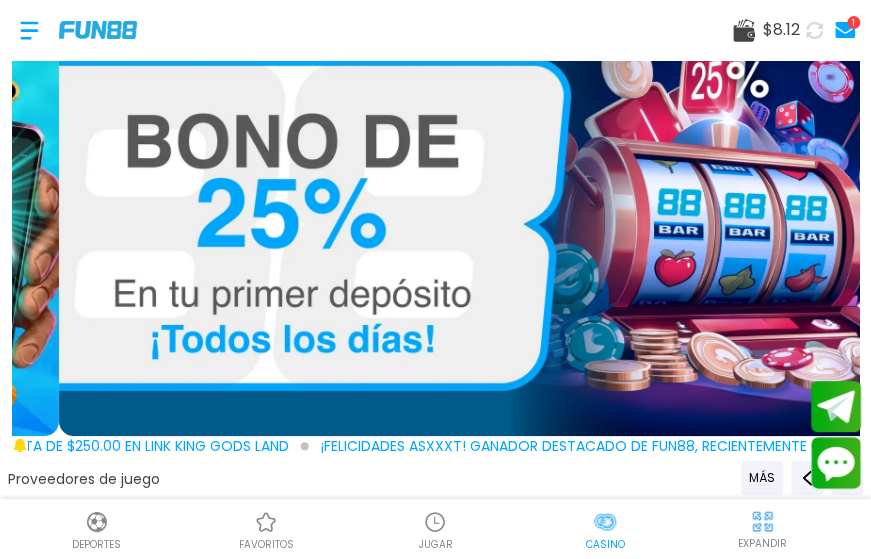click at bounding box center [98, 29] 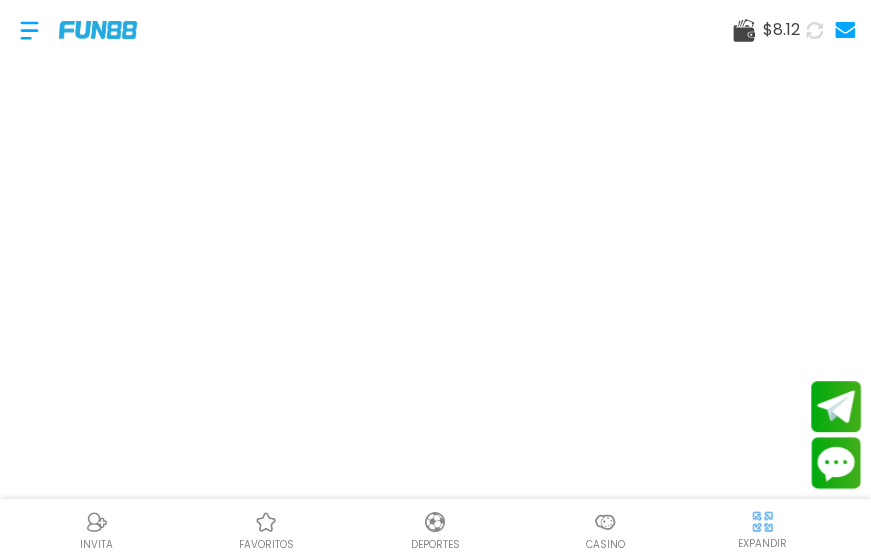 scroll, scrollTop: 0, scrollLeft: 0, axis: both 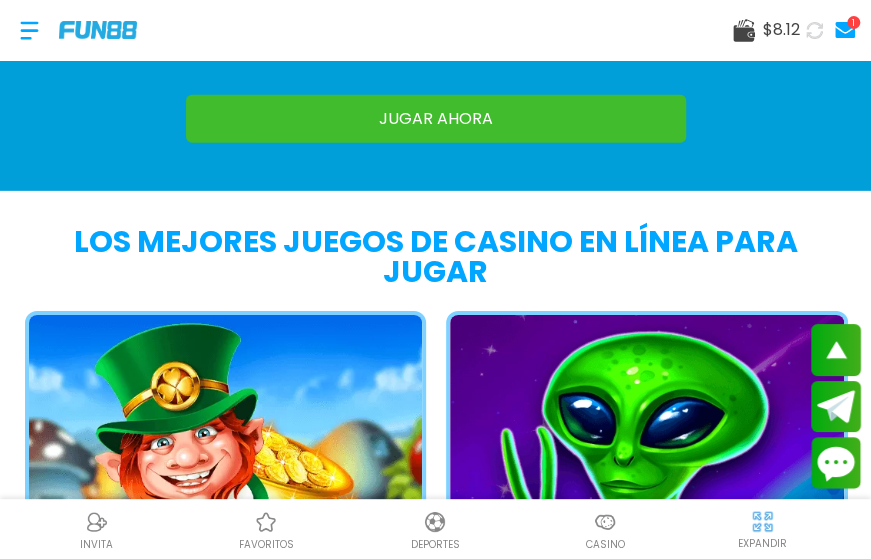 click at bounding box center [605, 522] 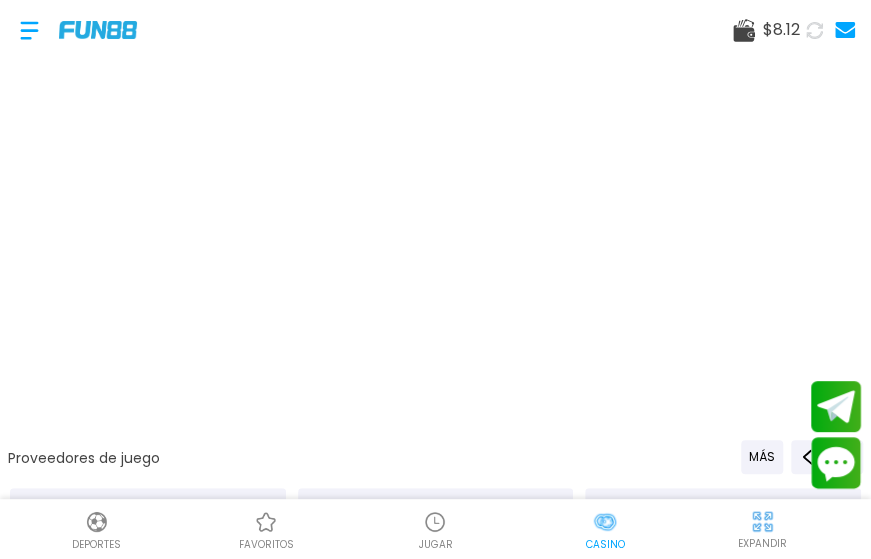 scroll, scrollTop: 0, scrollLeft: 0, axis: both 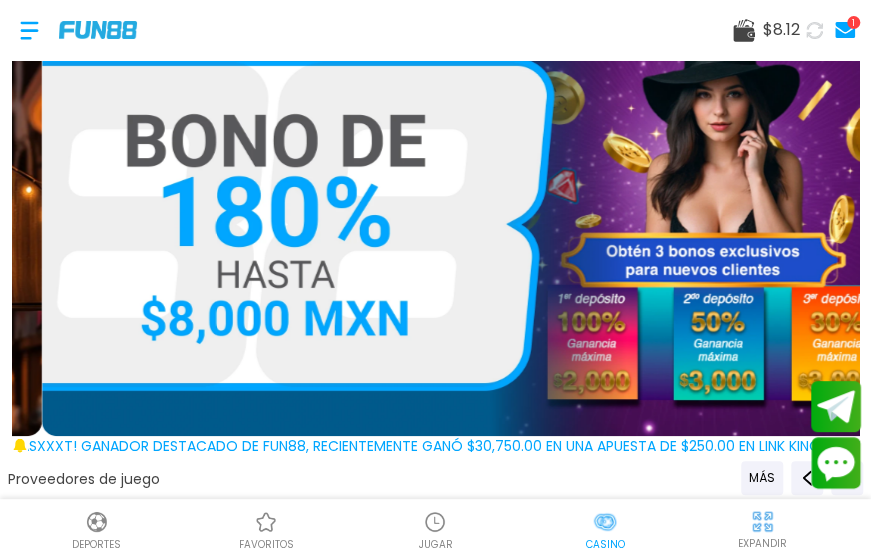 click at bounding box center (762, 521) 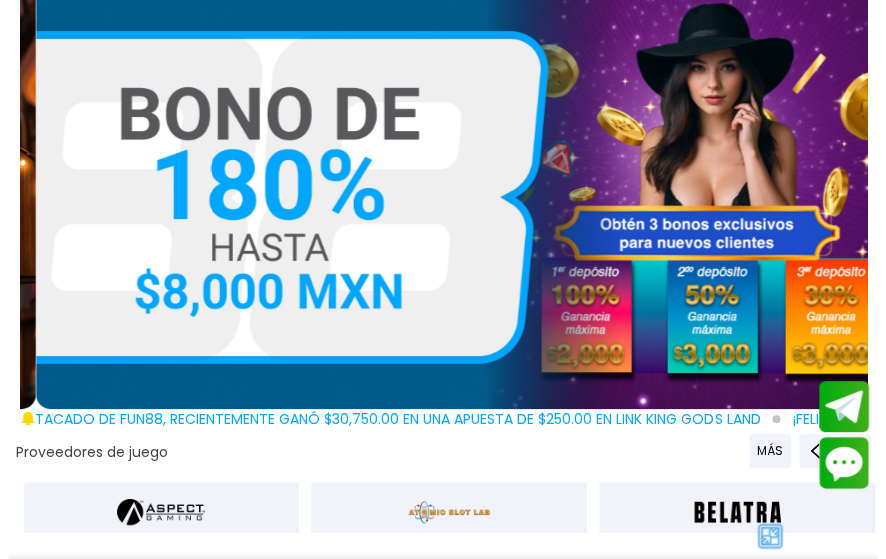 scroll, scrollTop: 20, scrollLeft: 0, axis: vertical 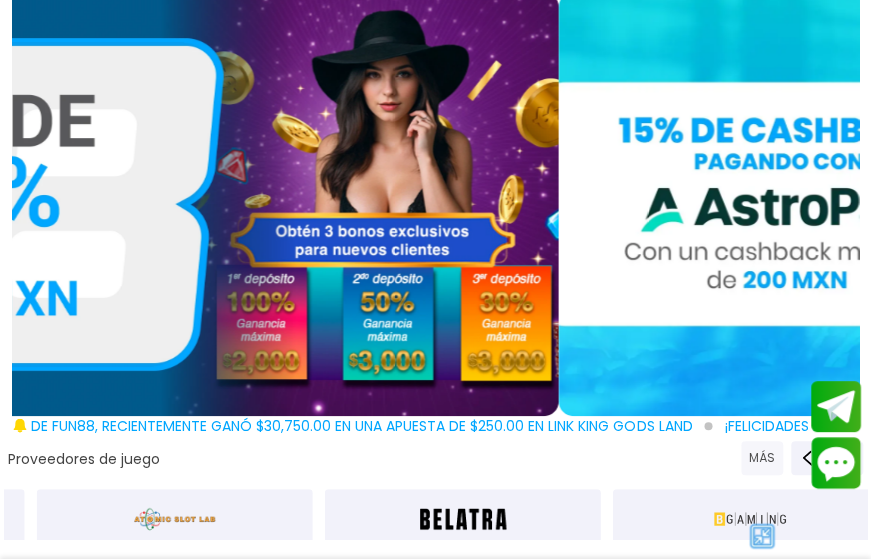 click on "MÁS" at bounding box center [762, 458] 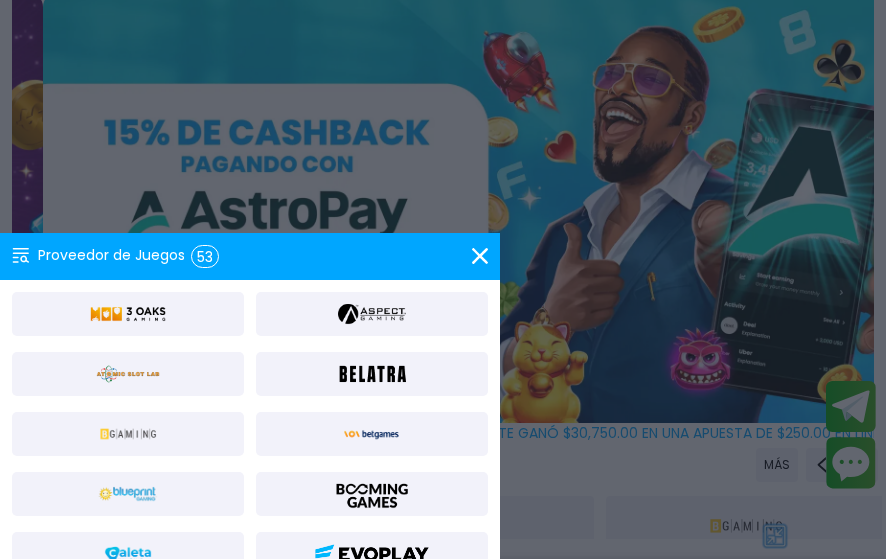type 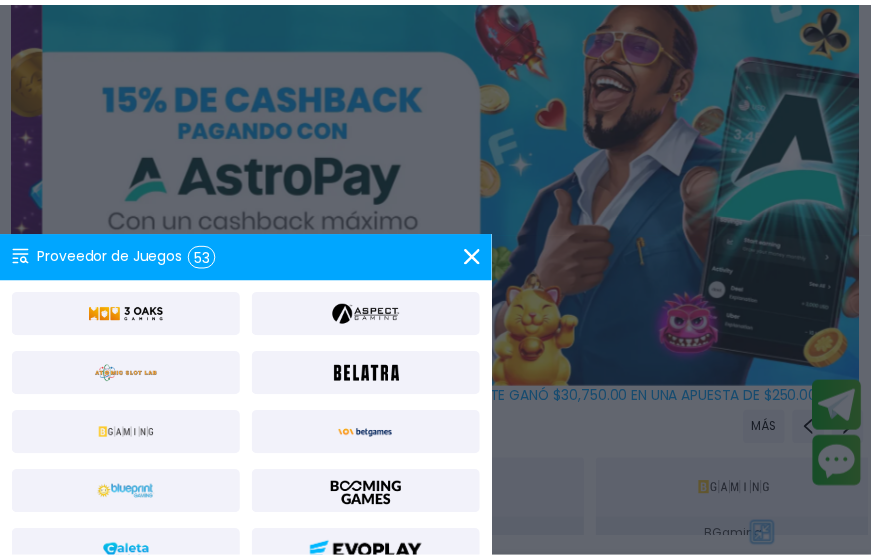 scroll, scrollTop: 40, scrollLeft: 0, axis: vertical 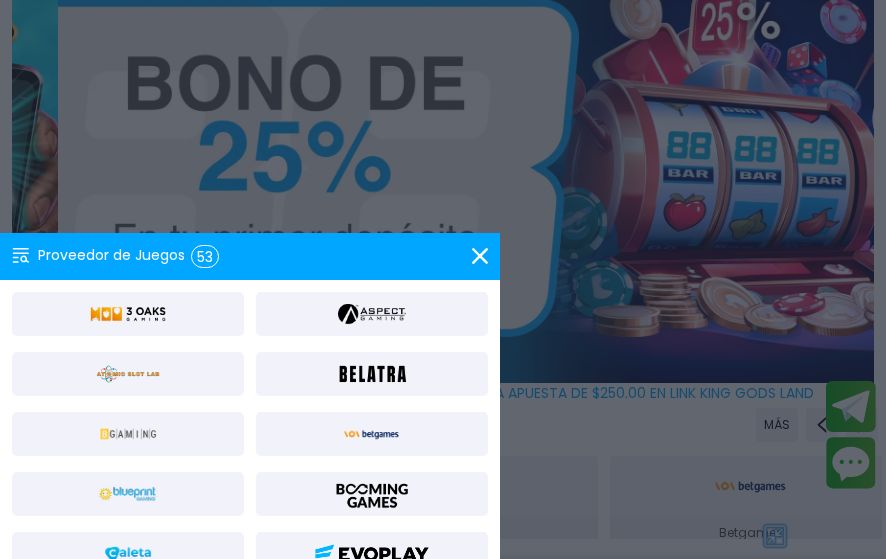 drag, startPoint x: 883, startPoint y: 241, endPoint x: 877, endPoint y: 257, distance: 17.088007 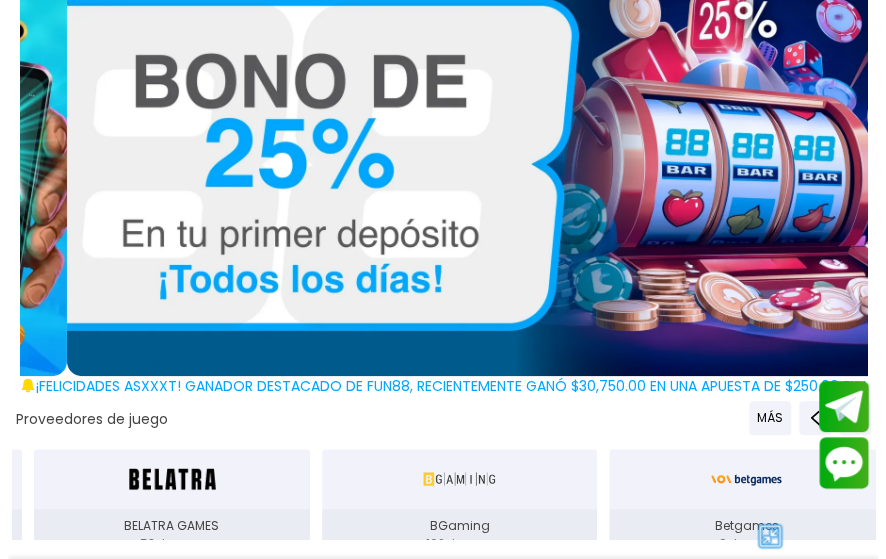 scroll, scrollTop: 60, scrollLeft: 0, axis: vertical 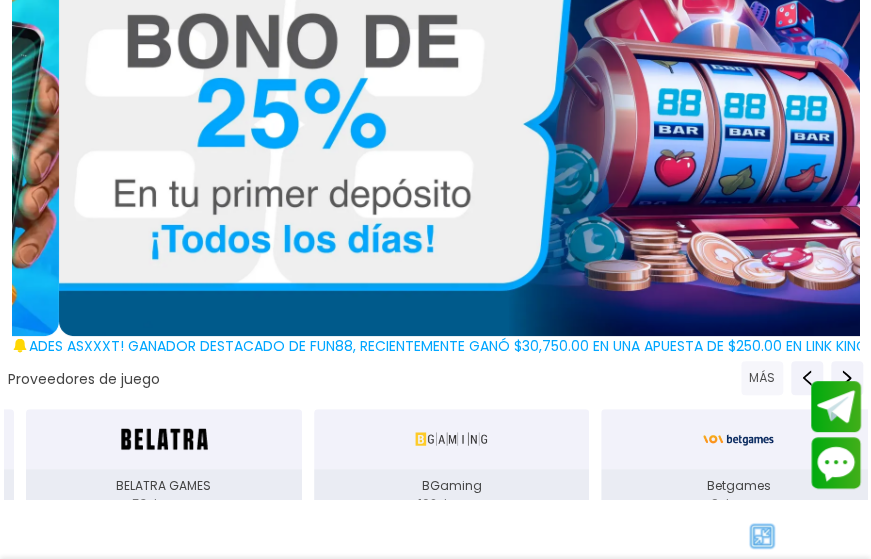 click on "MÁS" at bounding box center (762, 378) 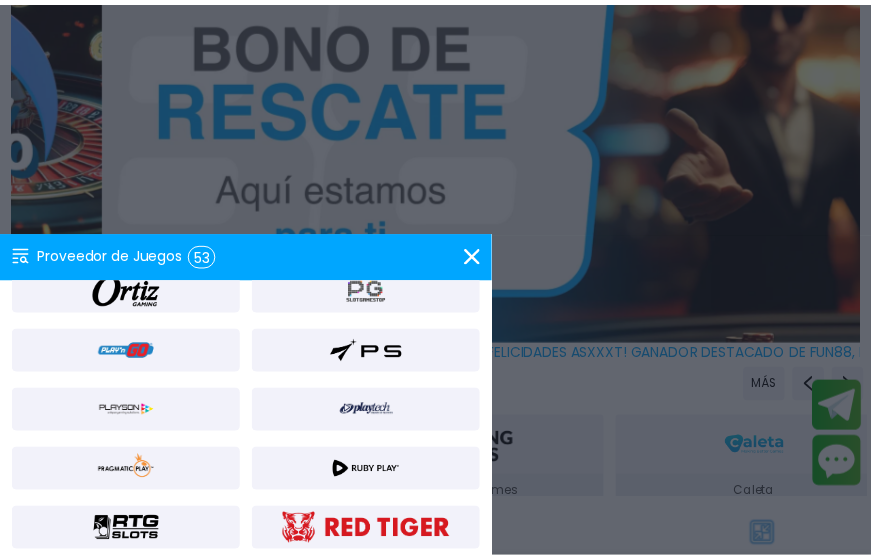 scroll, scrollTop: 1006, scrollLeft: 0, axis: vertical 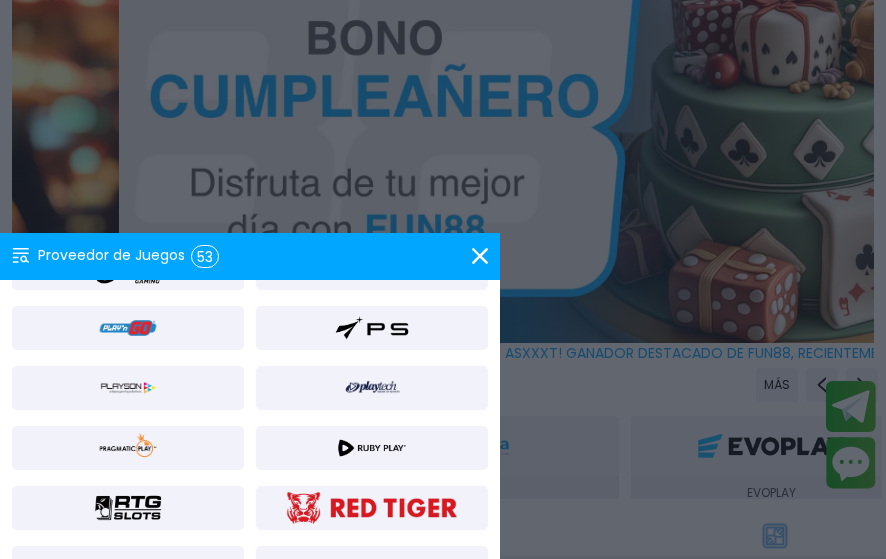 click at bounding box center [128, 448] 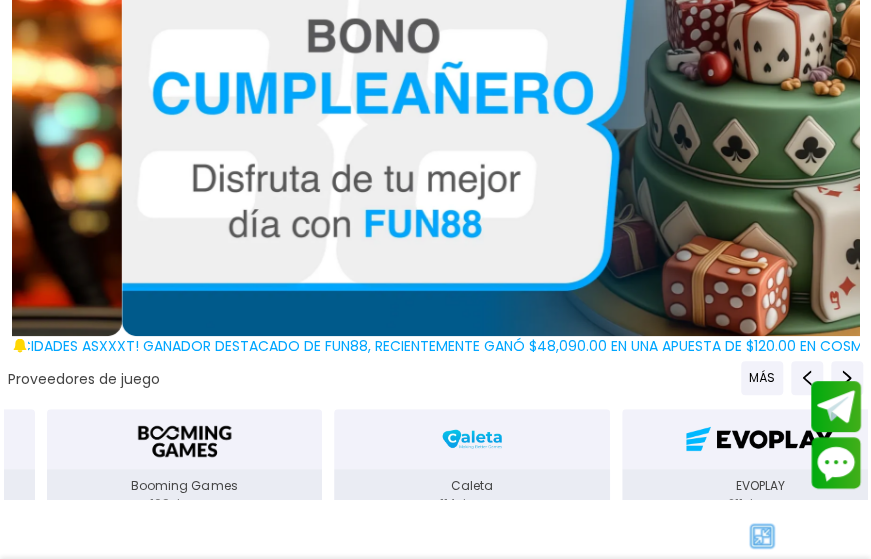 scroll, scrollTop: 60, scrollLeft: 0, axis: vertical 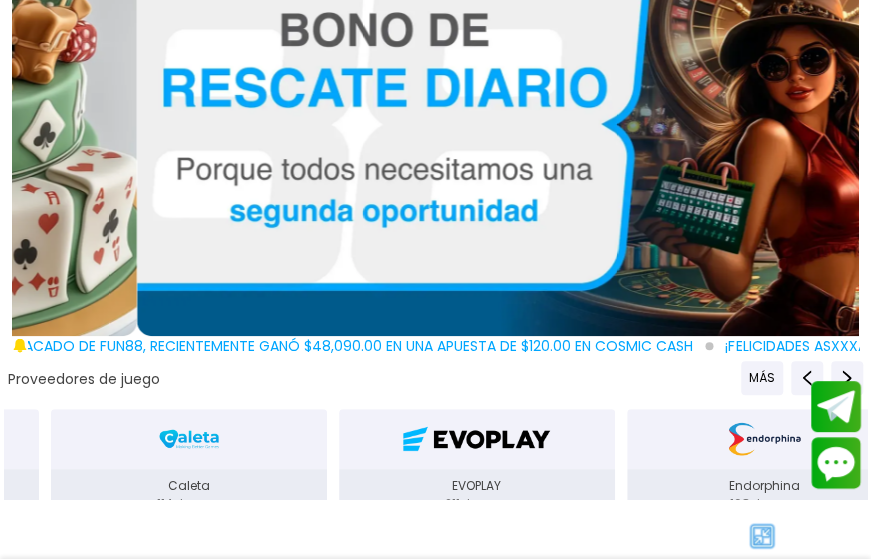 click at bounding box center (762, 536) 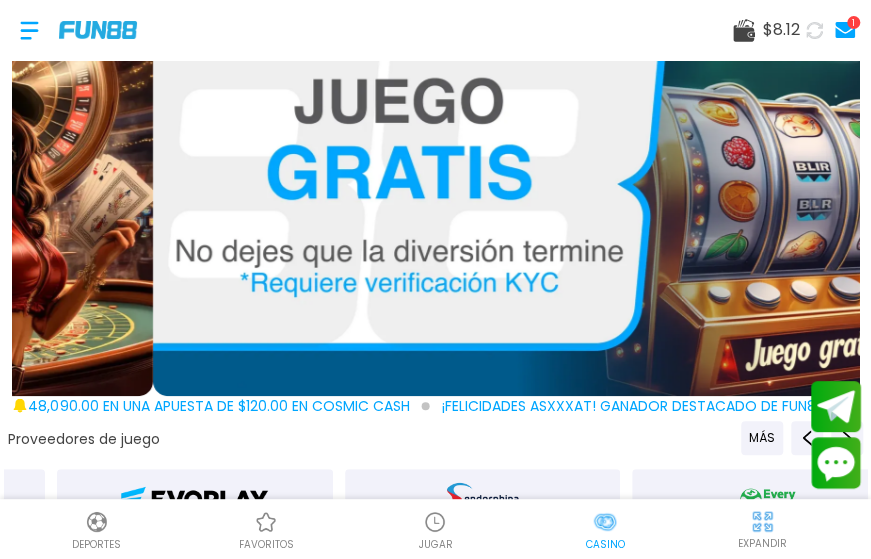 click at bounding box center [576, 184] 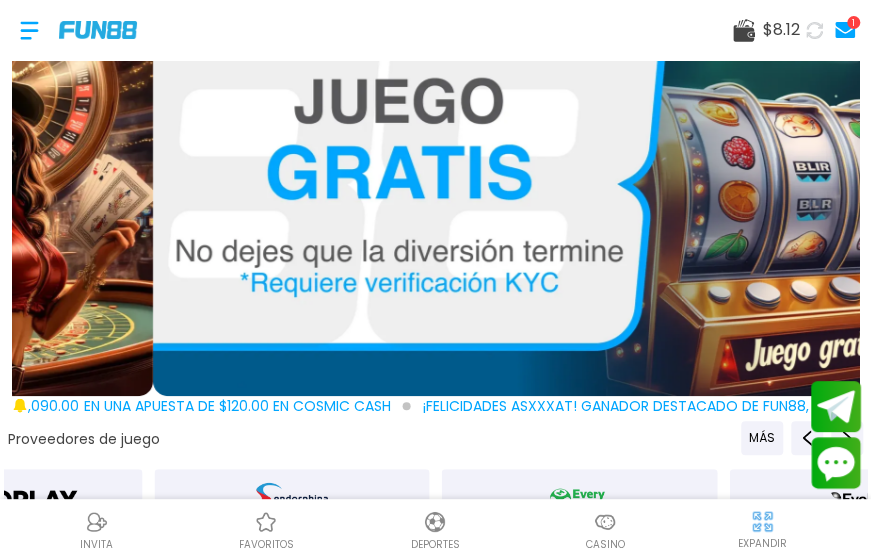 scroll, scrollTop: 0, scrollLeft: 0, axis: both 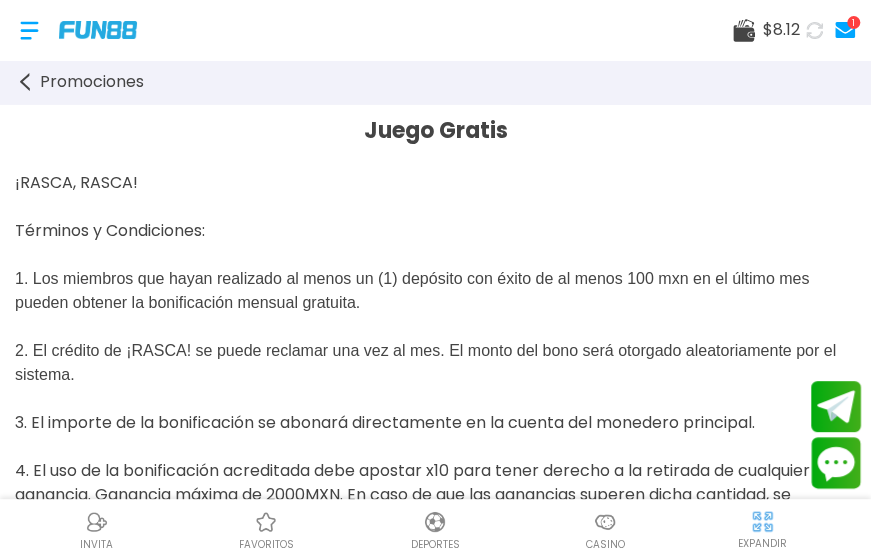 click at bounding box center [98, 29] 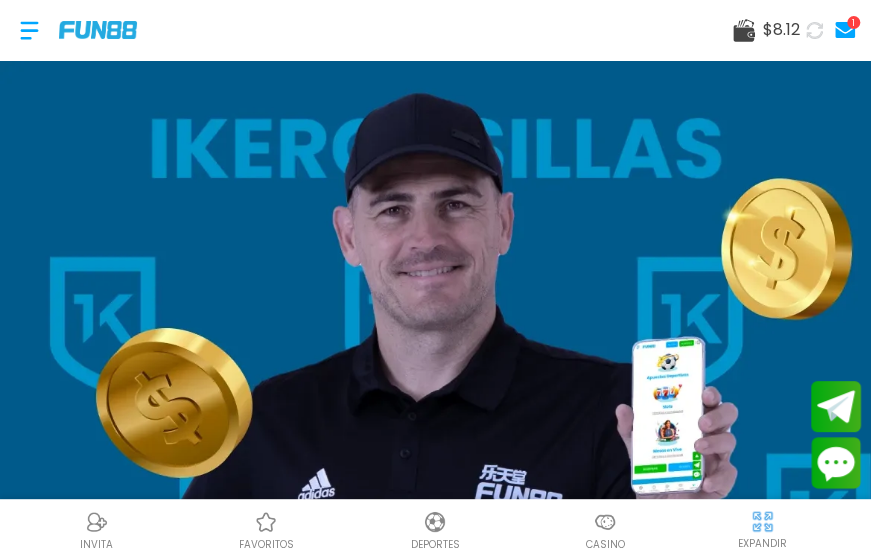 click at bounding box center [605, 522] 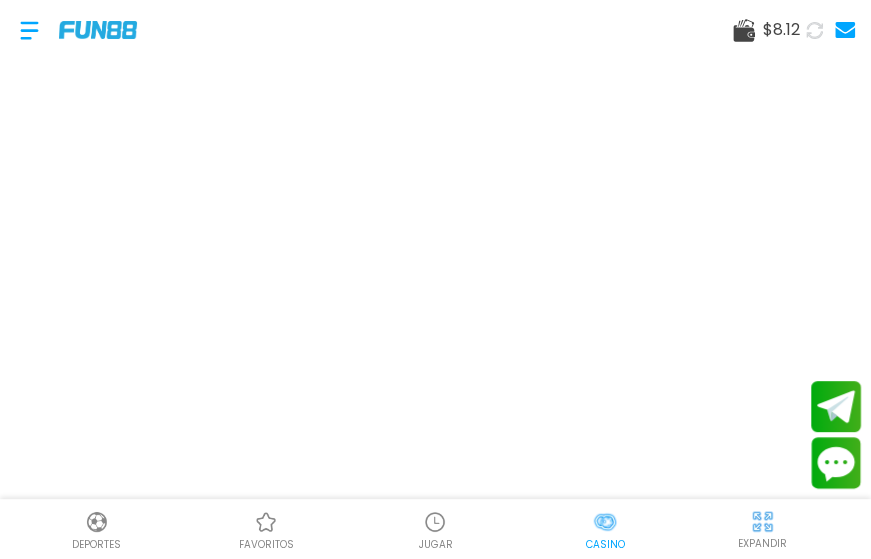 scroll, scrollTop: 0, scrollLeft: 50, axis: horizontal 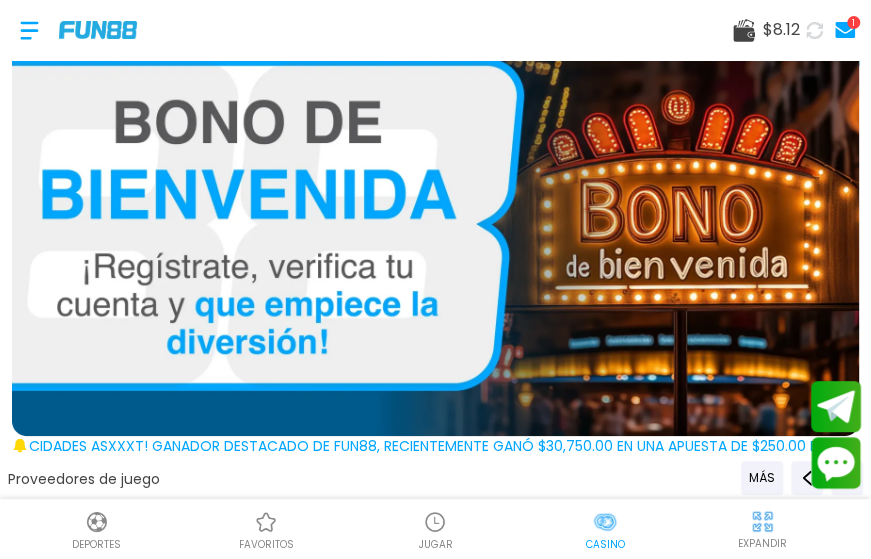 click on "JUGAR" at bounding box center [435, 544] 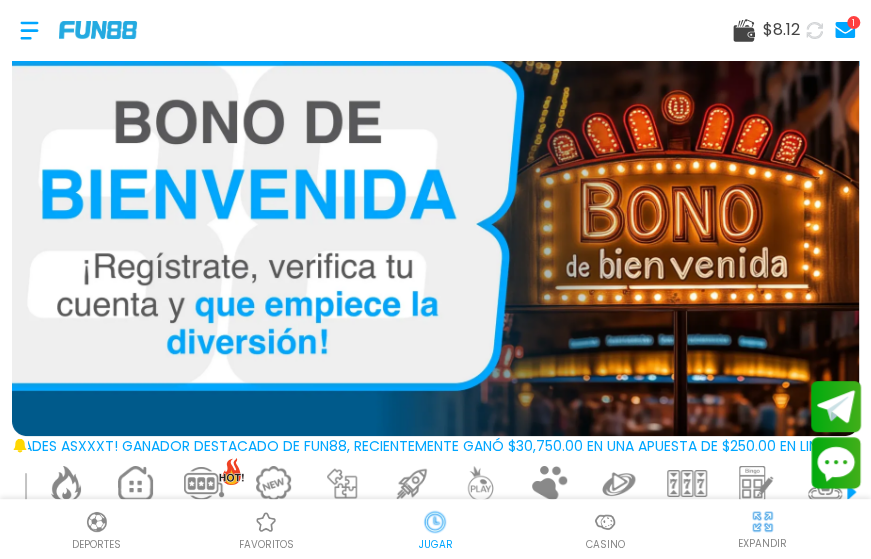 scroll, scrollTop: 0, scrollLeft: 0, axis: both 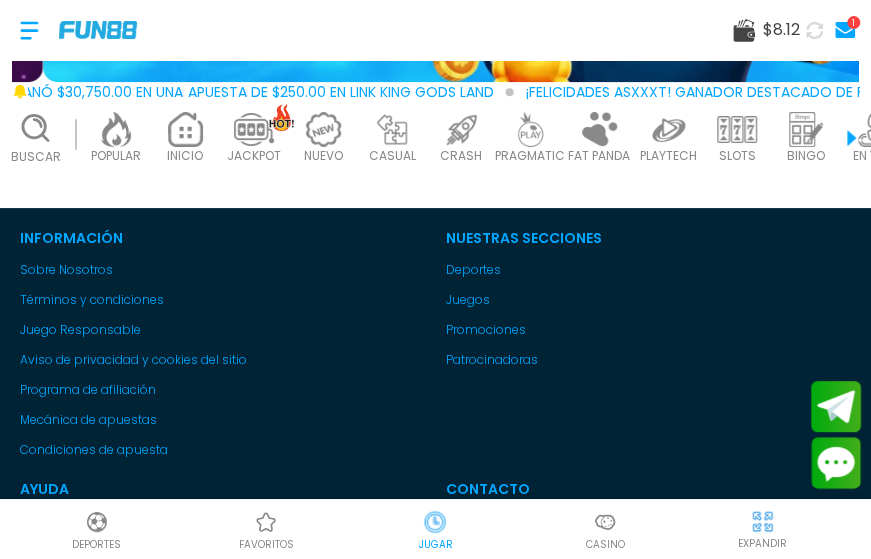 click on "Buscar" at bounding box center (36, 157) 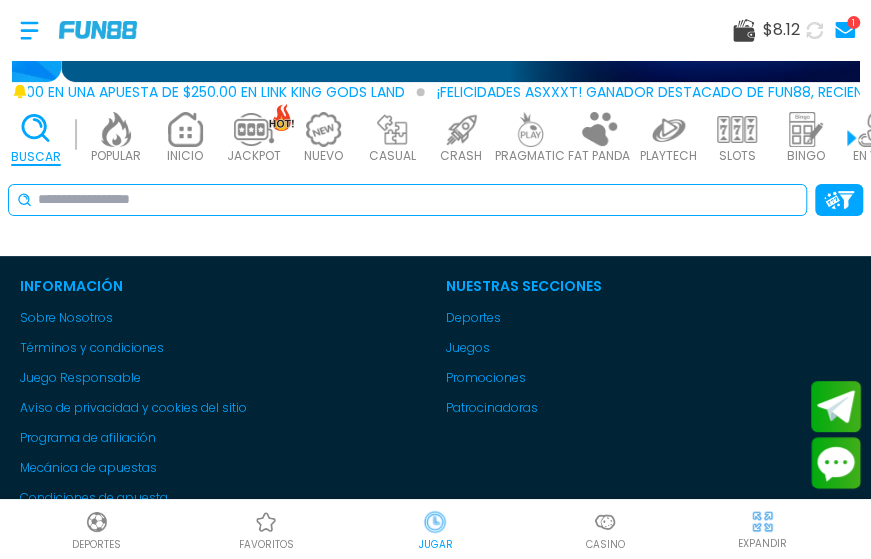 click at bounding box center [418, 199] 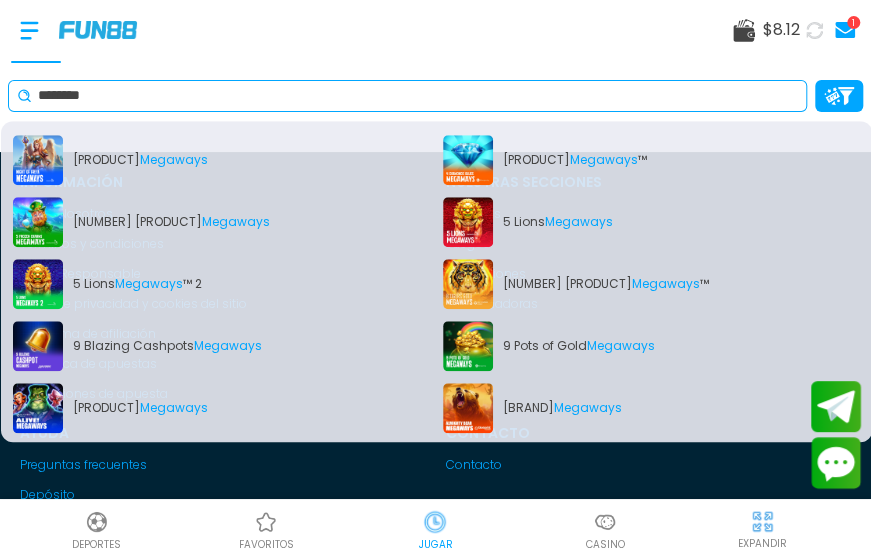 scroll, scrollTop: 410, scrollLeft: 0, axis: vertical 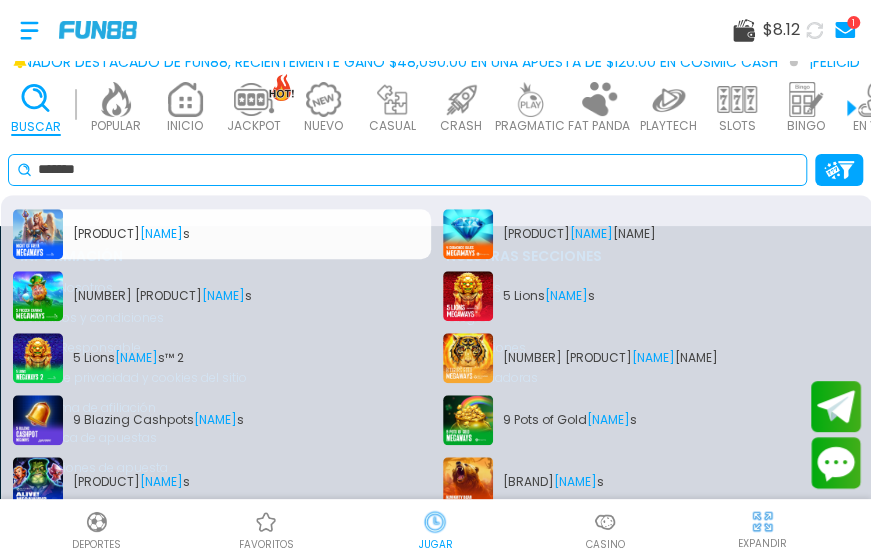 type on "*******" 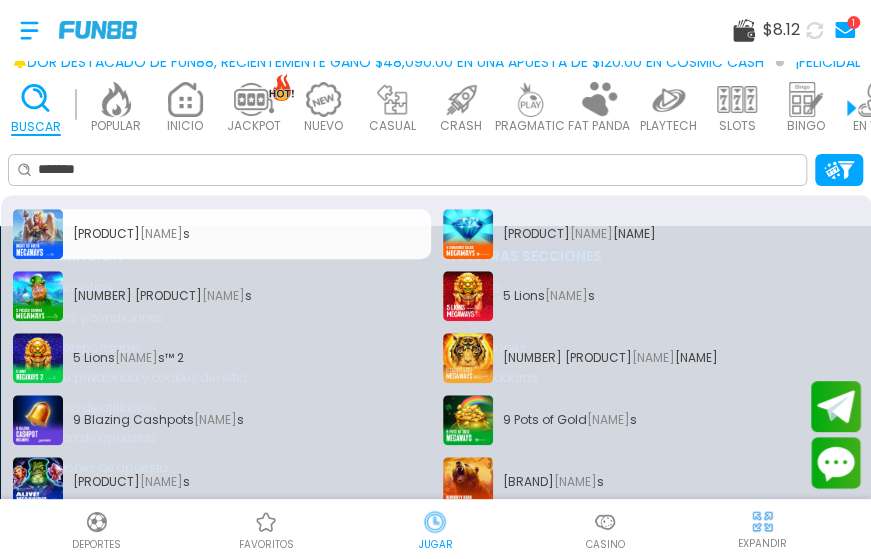 click on "Might of Freya  Megaway s" at bounding box center (222, 234) 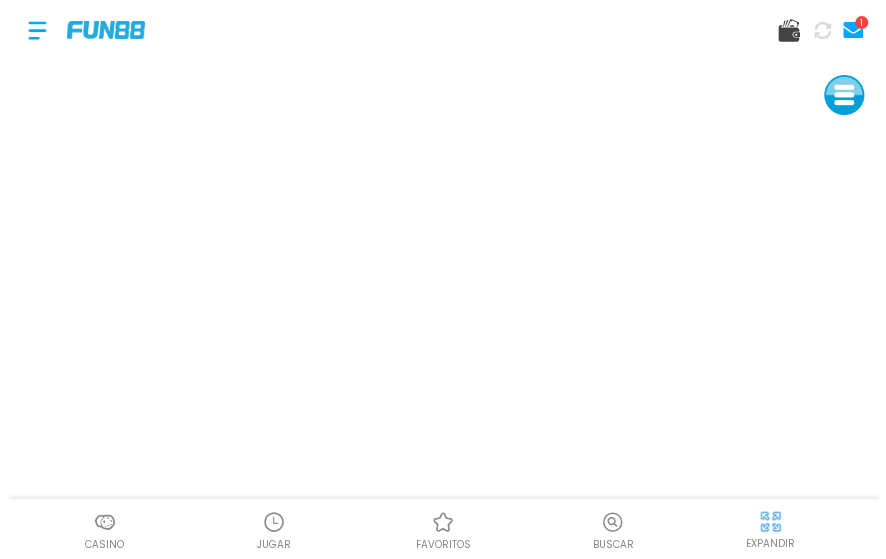 scroll, scrollTop: 0, scrollLeft: 0, axis: both 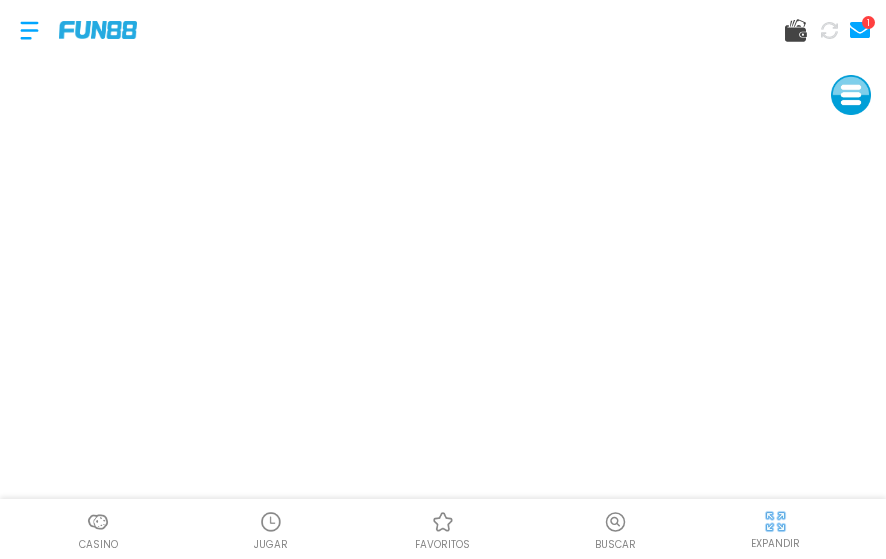 click at bounding box center [29, 30] 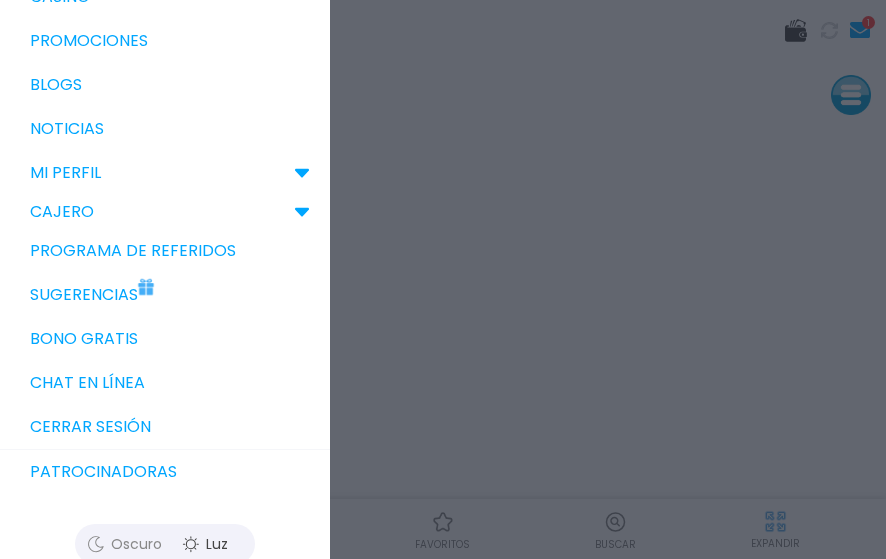 scroll, scrollTop: 363, scrollLeft: 0, axis: vertical 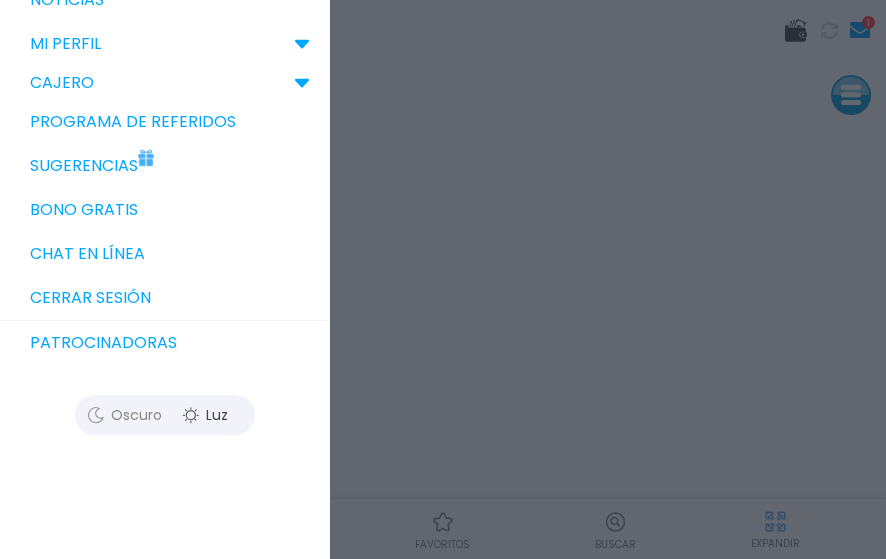 click on "Cerrar sesión" at bounding box center (165, 298) 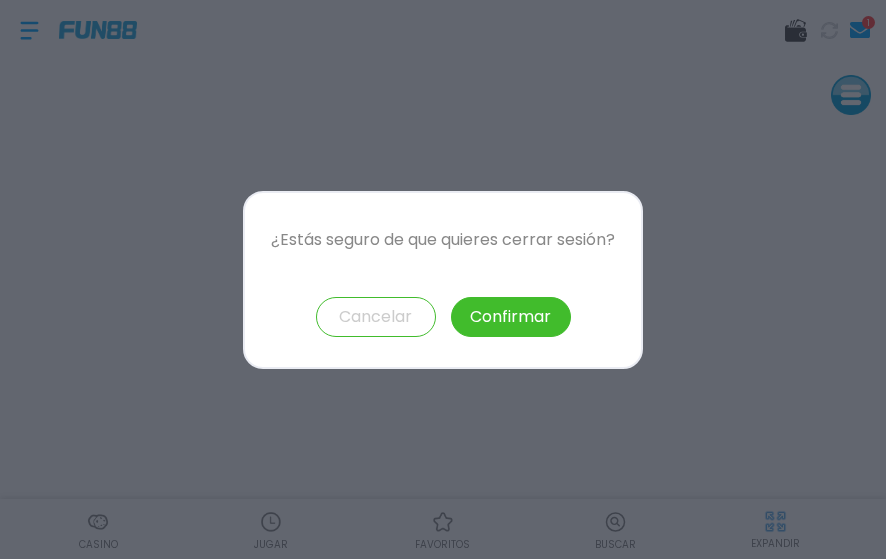 click on "Confirmar" at bounding box center [511, 317] 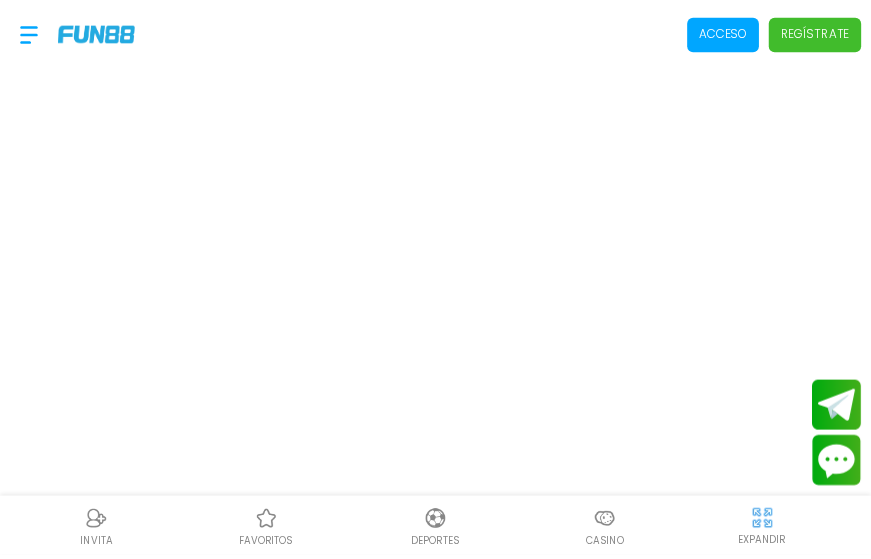 scroll, scrollTop: 0, scrollLeft: 0, axis: both 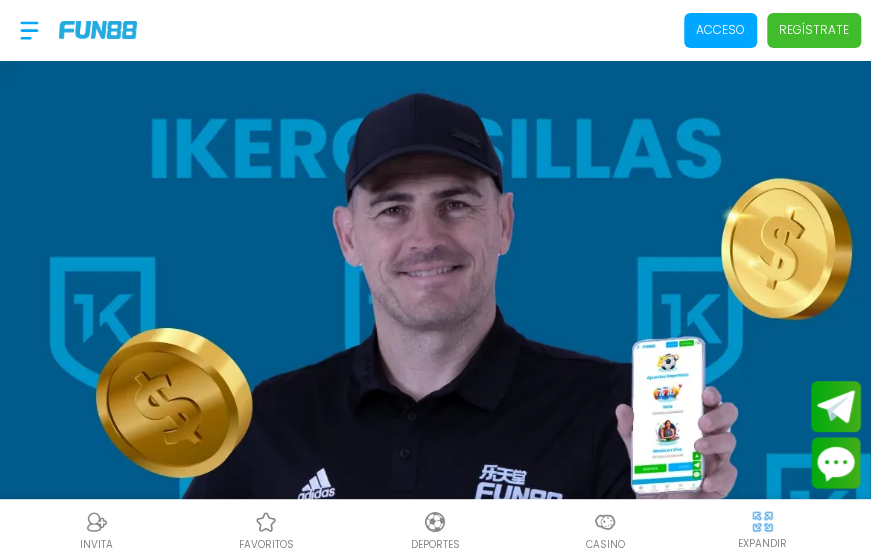 click on "Acceso" at bounding box center [720, 30] 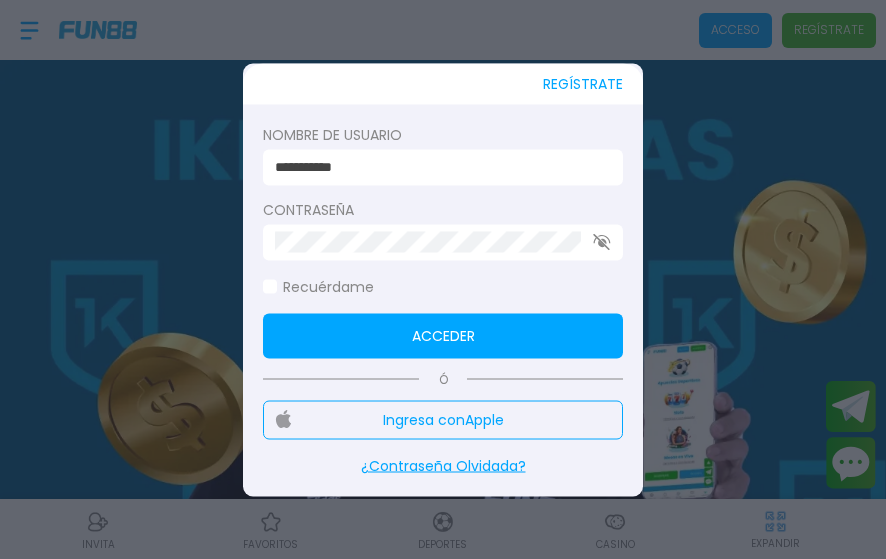 click on "**********" at bounding box center (437, 167) 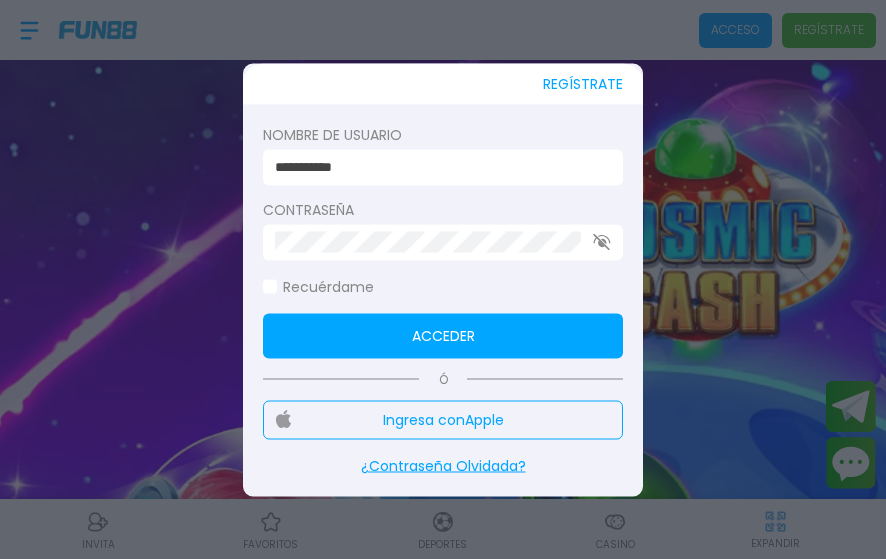type on "*******" 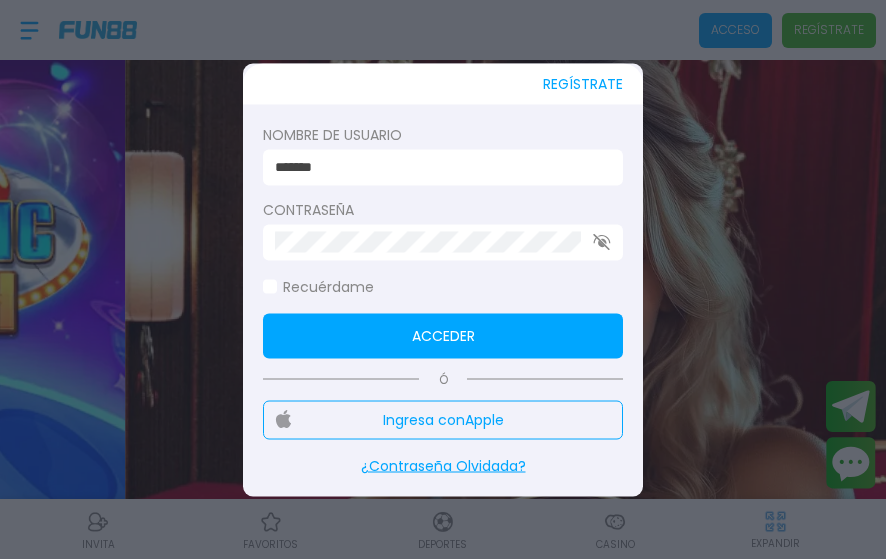 click on "Acceder" at bounding box center (443, 335) 